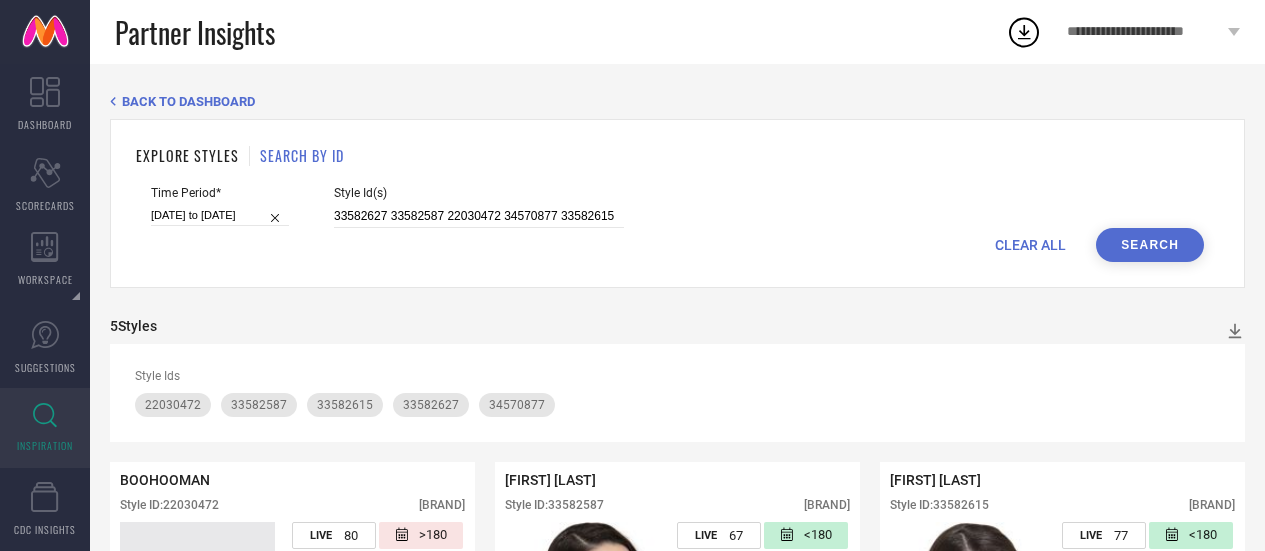 scroll, scrollTop: 0, scrollLeft: 0, axis: both 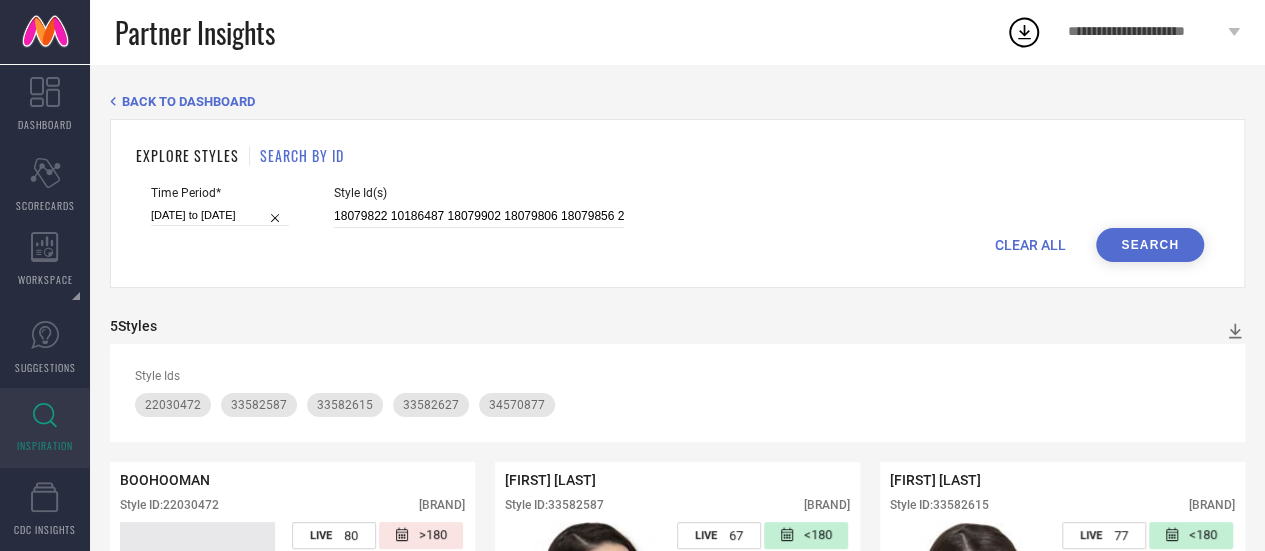 click on "Search" at bounding box center (1150, 245) 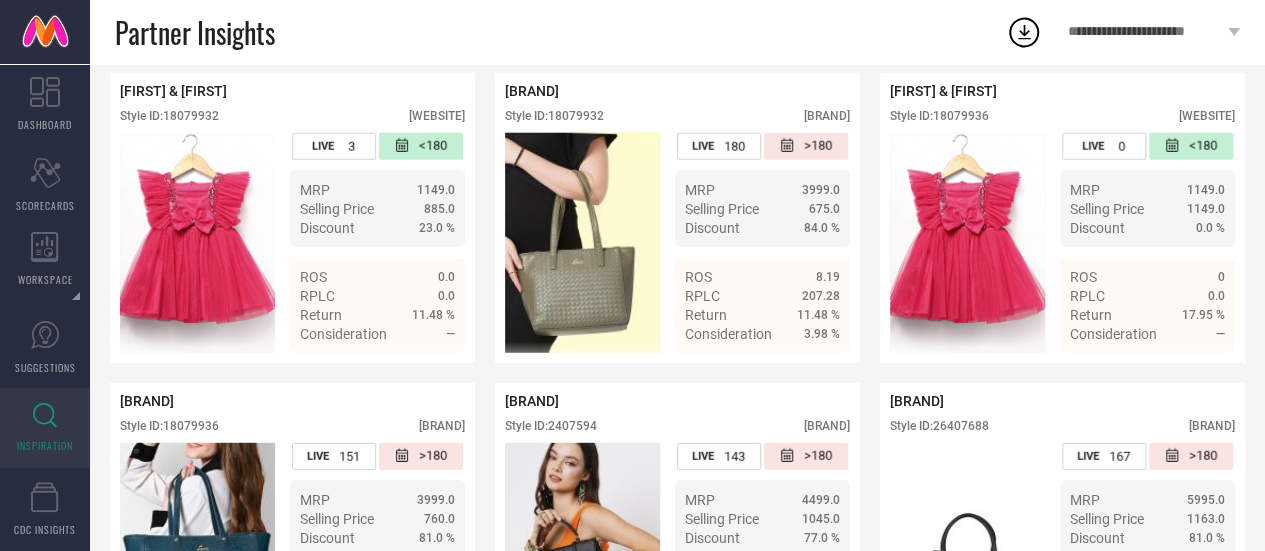 scroll, scrollTop: 2799, scrollLeft: 0, axis: vertical 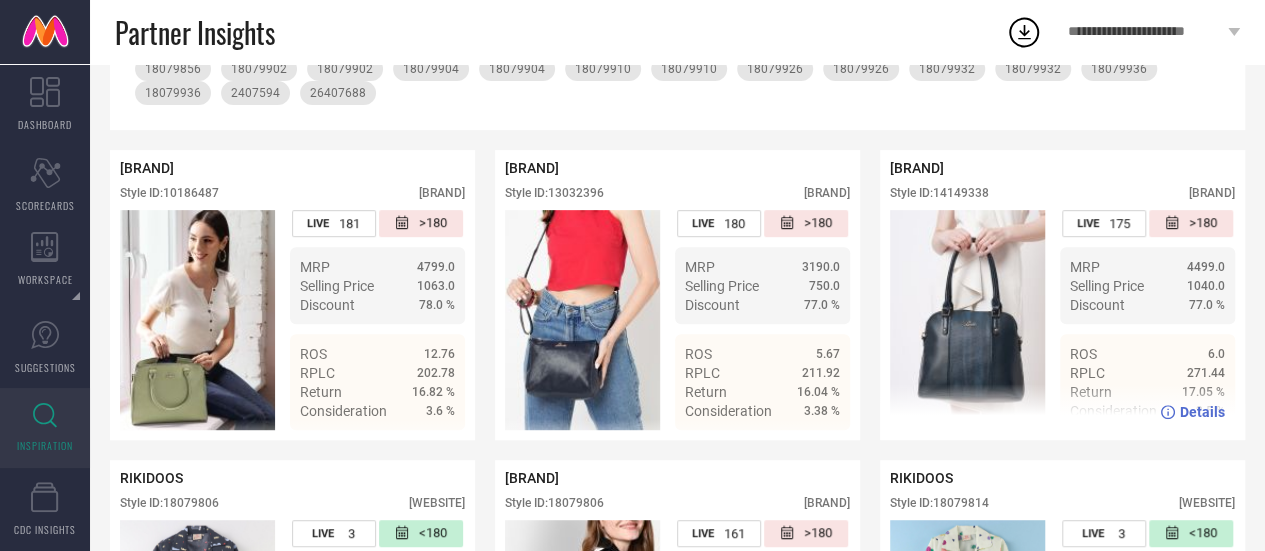 click on "Style ID:  14149338" at bounding box center (939, 193) 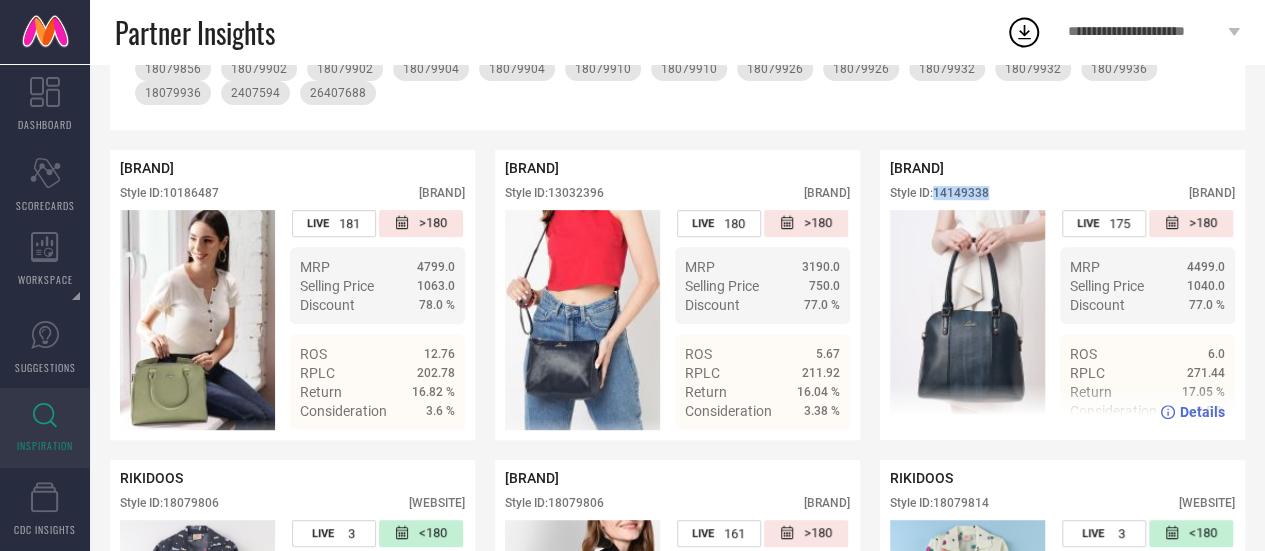 click on "Style ID:  14149338" at bounding box center [939, 193] 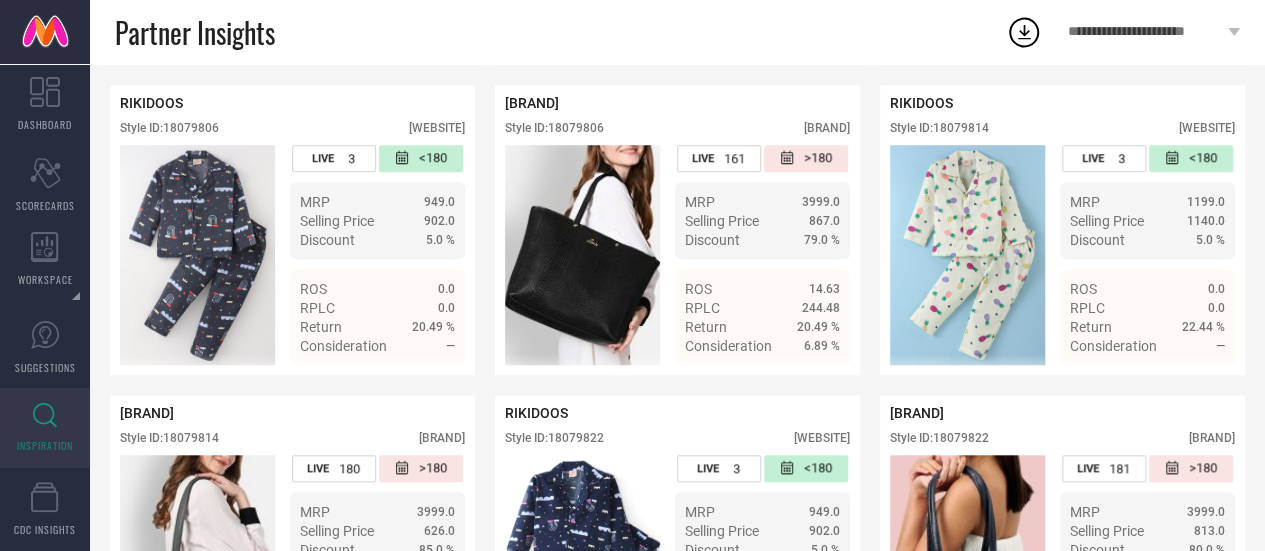 scroll, scrollTop: 738, scrollLeft: 0, axis: vertical 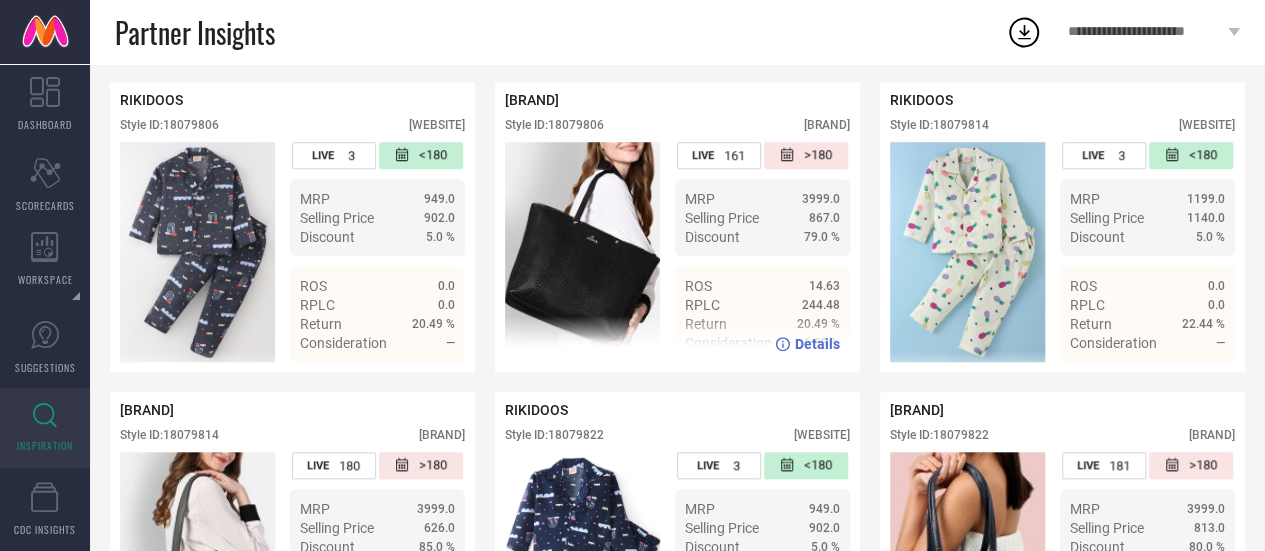 click on "Style ID:  18079806" at bounding box center (554, 125) 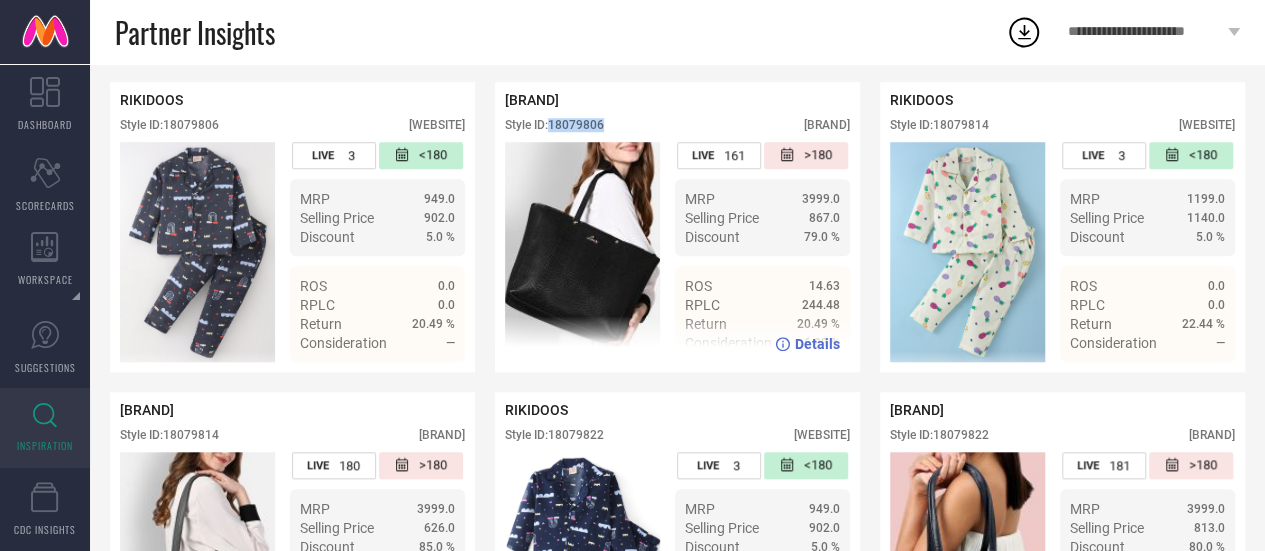 click on "Style ID:  18079806" at bounding box center [554, 125] 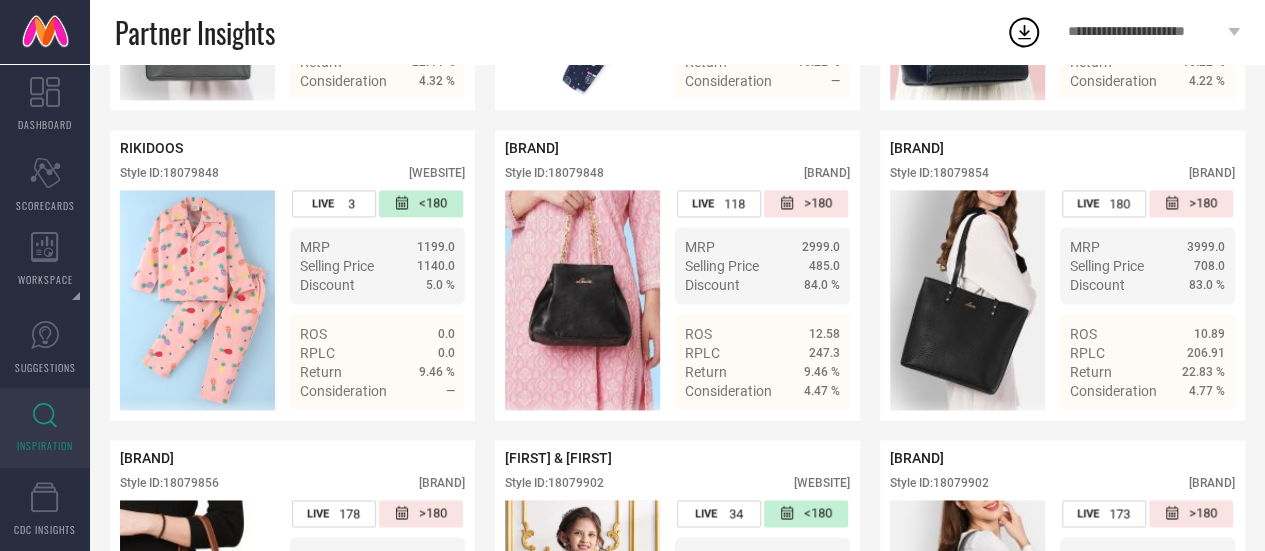 scroll, scrollTop: 1322, scrollLeft: 0, axis: vertical 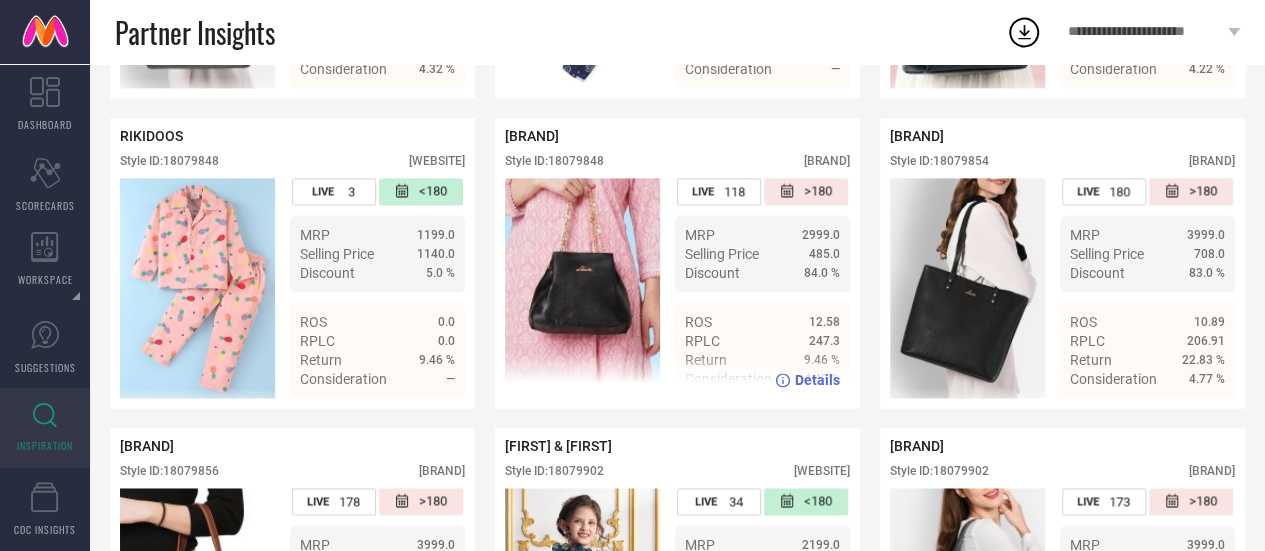 click on "Style ID:  18079848" at bounding box center (554, 161) 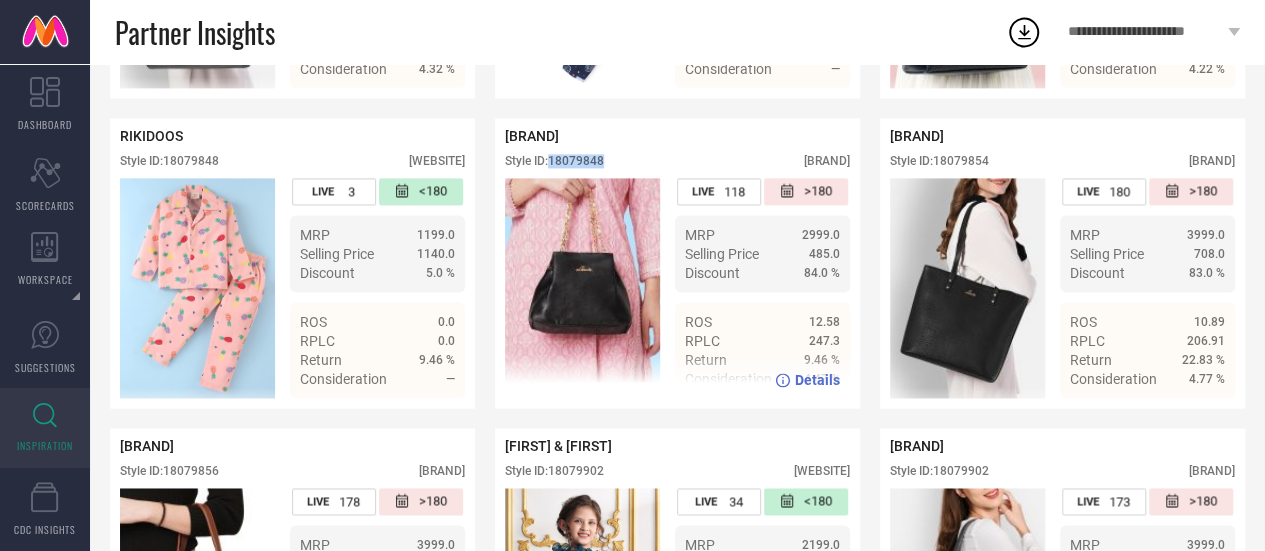 click on "Style ID:  18079848" at bounding box center (554, 161) 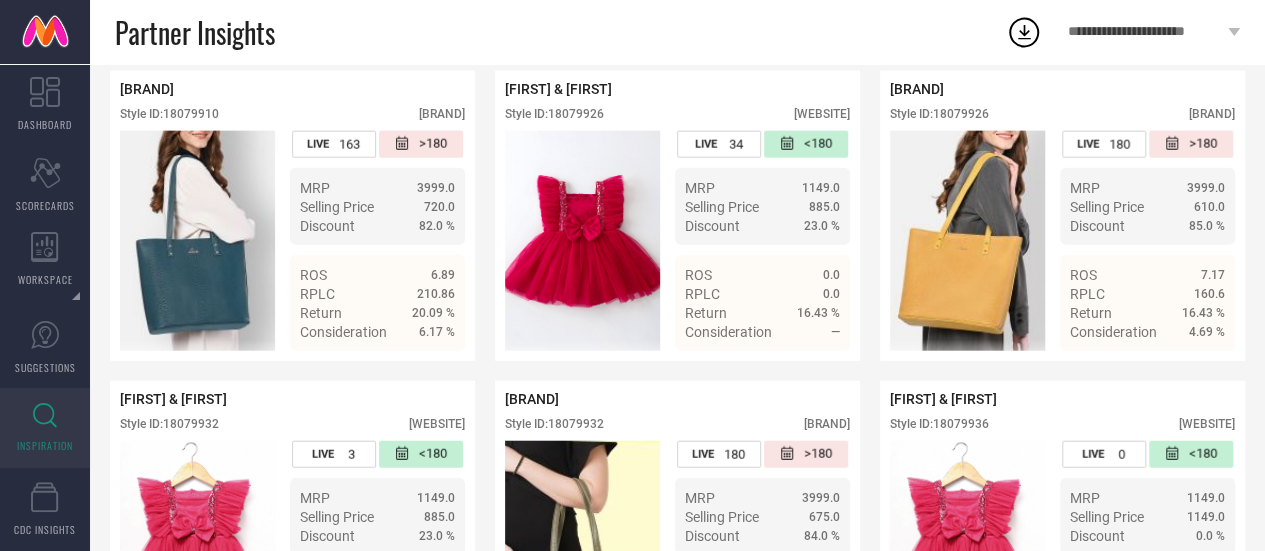 scroll, scrollTop: 2323, scrollLeft: 0, axis: vertical 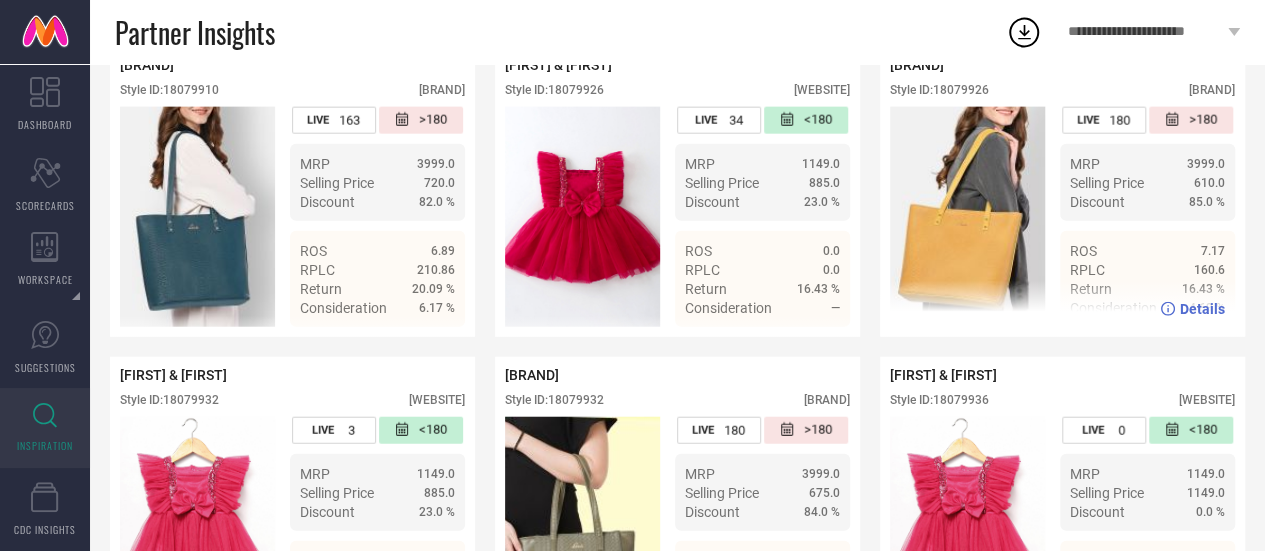 click on "Style ID:  18079926" at bounding box center [939, 90] 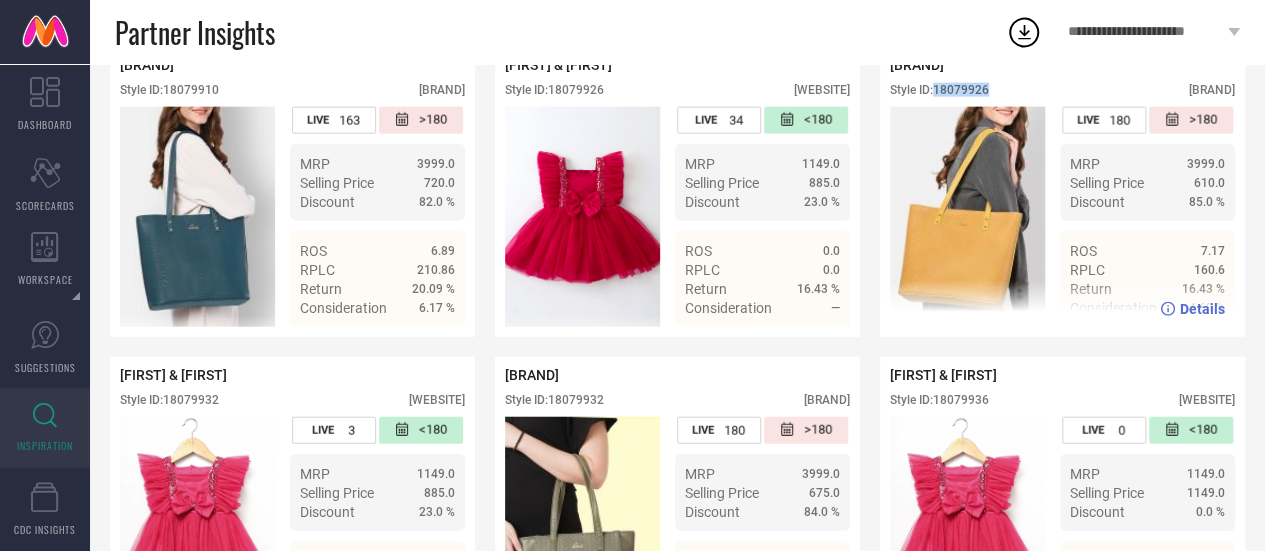 click on "Style ID:  18079926" at bounding box center (939, 90) 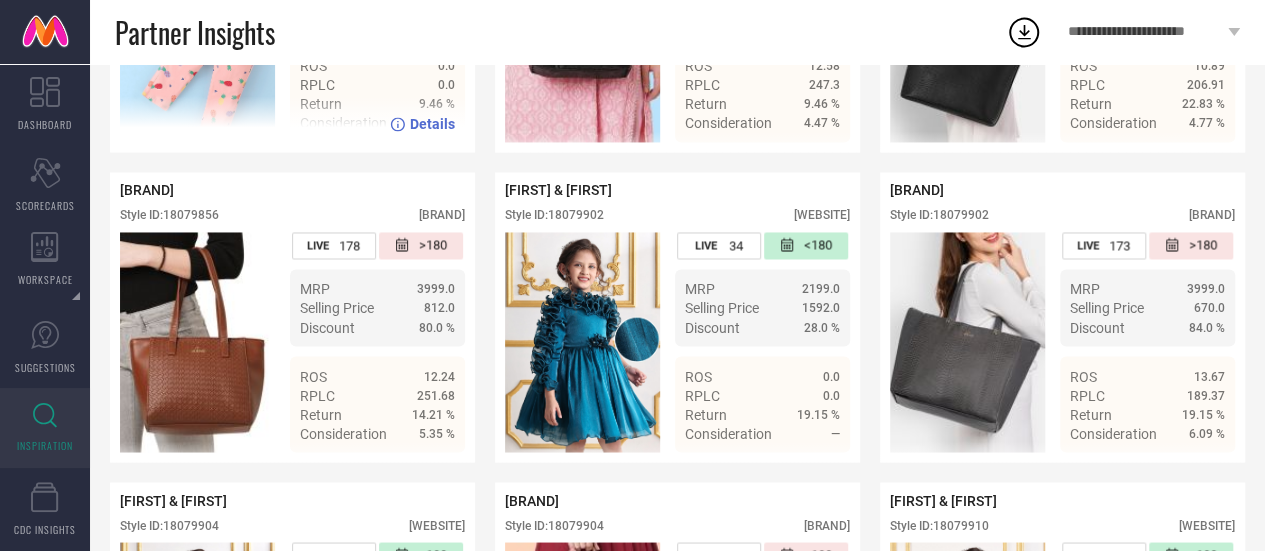 scroll, scrollTop: 1579, scrollLeft: 0, axis: vertical 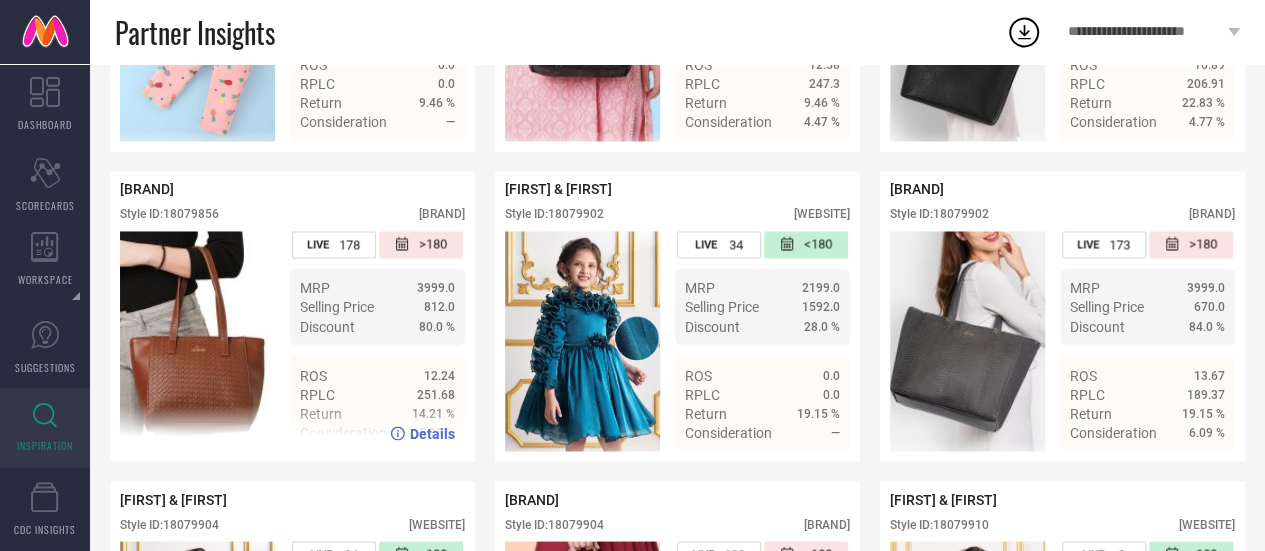 click on "Style ID:  18079856" at bounding box center (169, 214) 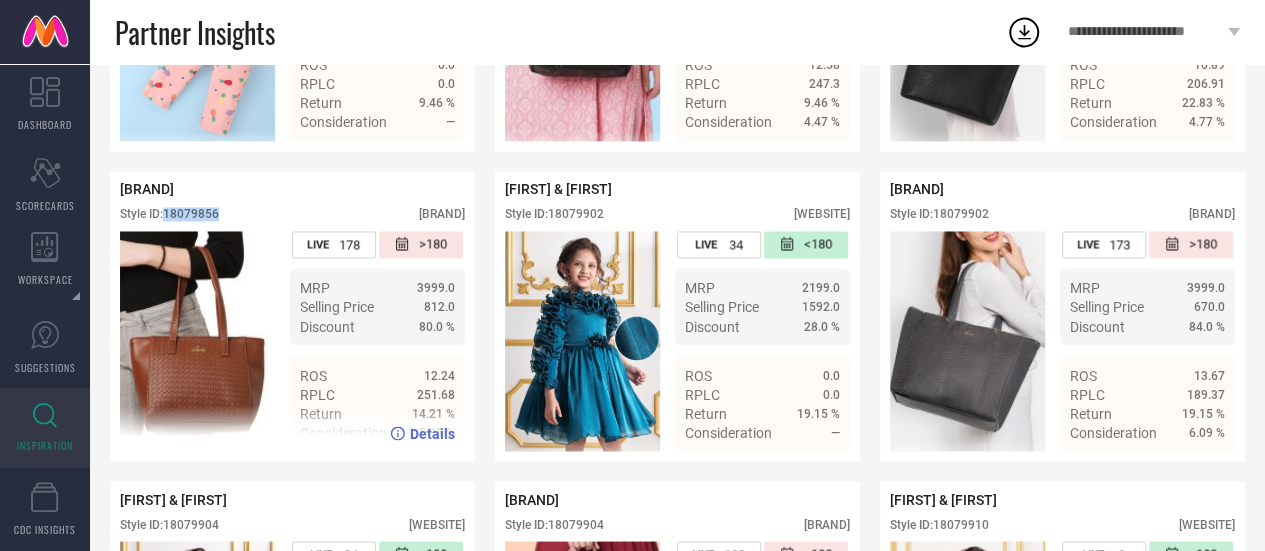 click on "Style ID:  18079856" at bounding box center [169, 214] 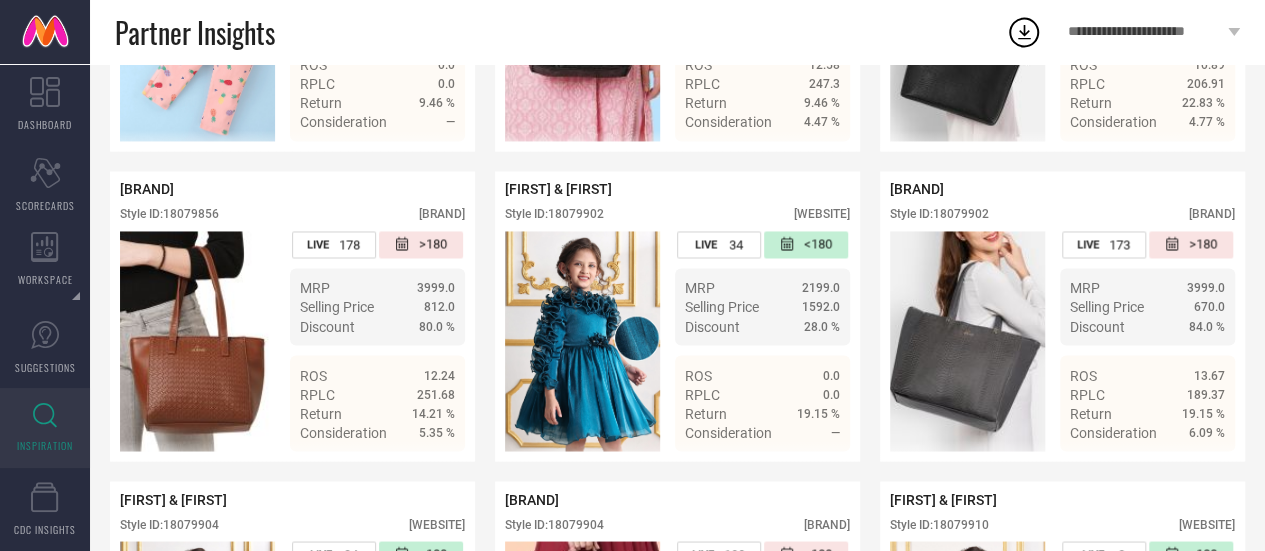 click on "LAVIE Style ID:  14149338 myntra LIVE 175 >180 MRP 4499.0 Selling Price 1040.0 Discount 77.0 % ROS 6.0 RPLC 271.44 Return 17.05 % Consideration 2.5 % Details RIKIDOOS Style ID:  18079806 firstcry.com LIVE 3 <180 MRP 949.0 Selling Price 902.0 Discount 5.0 % ROS 0.0 RPLC 0.0 Return 20.49 % Consideration — Details LAVIE Style ID:  18079806 myntra LIVE 161 >180 MRP 3999.0 Selling Price 867.0 Discount 79.0 % ROS 14.63 RPLC 244.48 Return 20.49 % Consideration 6.89 % Details RIKIDOOS Style ID:  18079814 firstcry.com LIVE 3 <180 MRP 1199.0 Selling Price 1140.0 Discount 5.0 % ROS 0.0 RPLC 0.0 Return 22.44 % Consideration — Details LAVIE Style ID:  18079814 myntra LIVE 180 >180 MRP 3999.0 Selling Price" at bounding box center [677, 316] 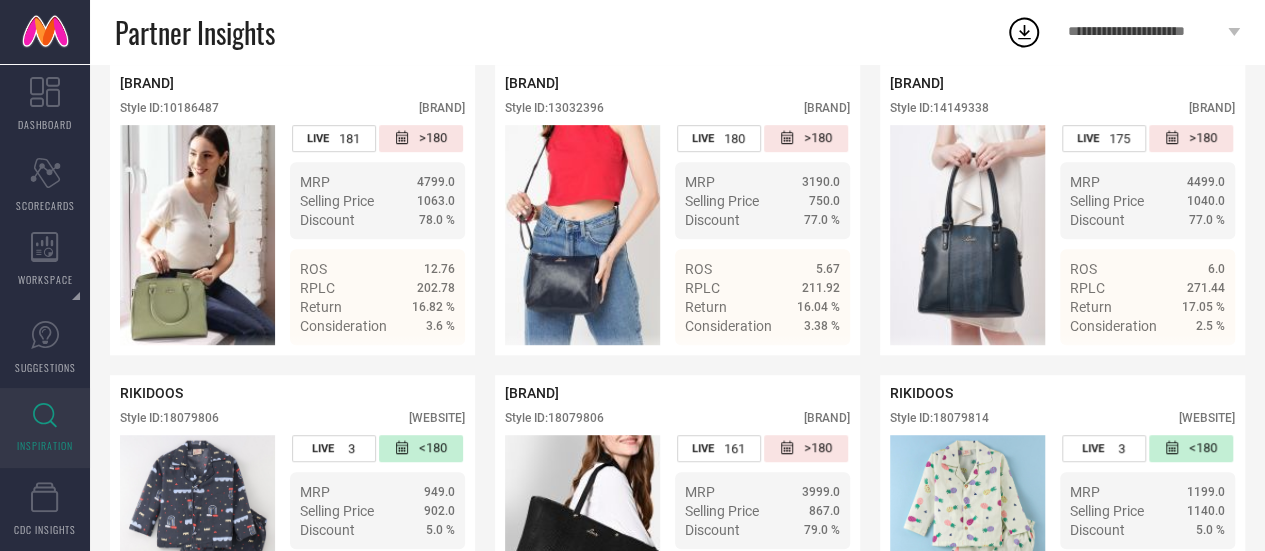scroll, scrollTop: 446, scrollLeft: 0, axis: vertical 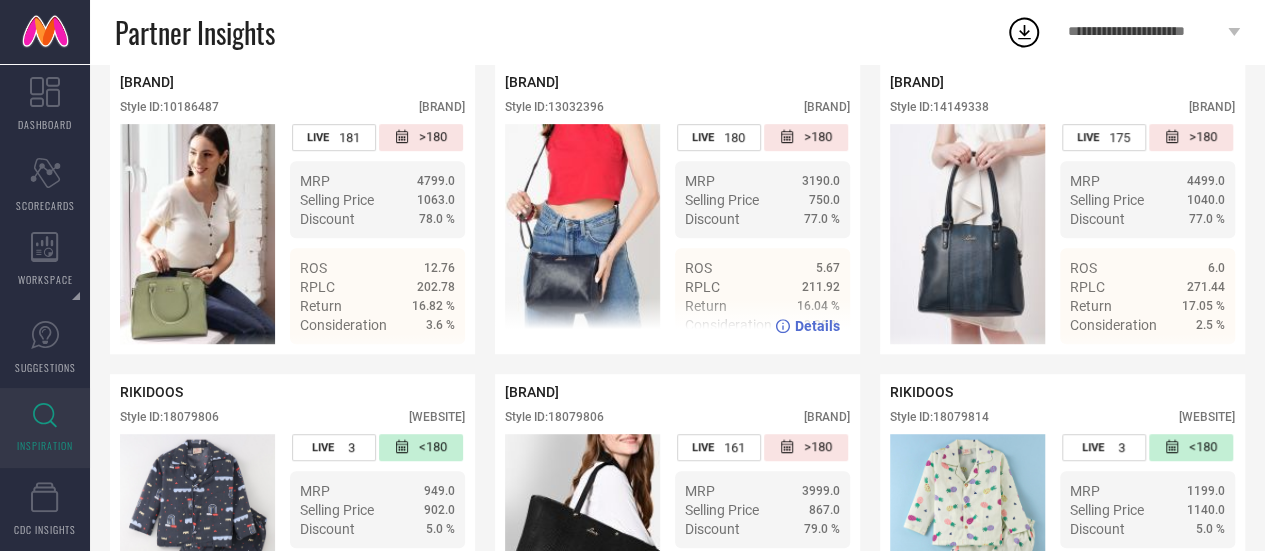 click on "Style ID:  13032396" at bounding box center (554, 107) 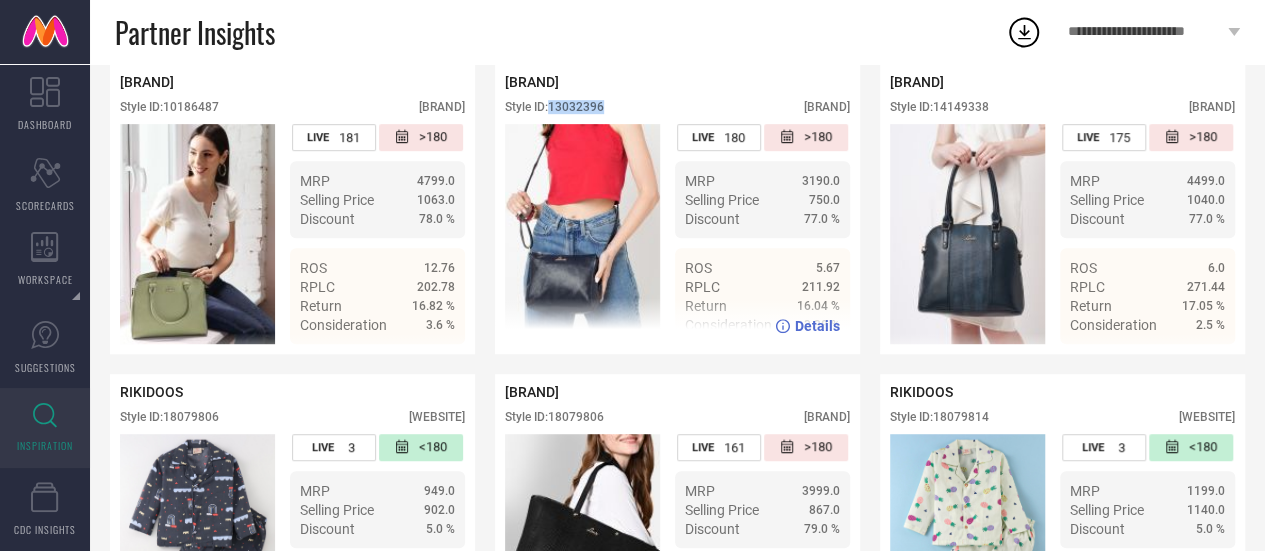 click on "Style ID:  13032396" at bounding box center [554, 107] 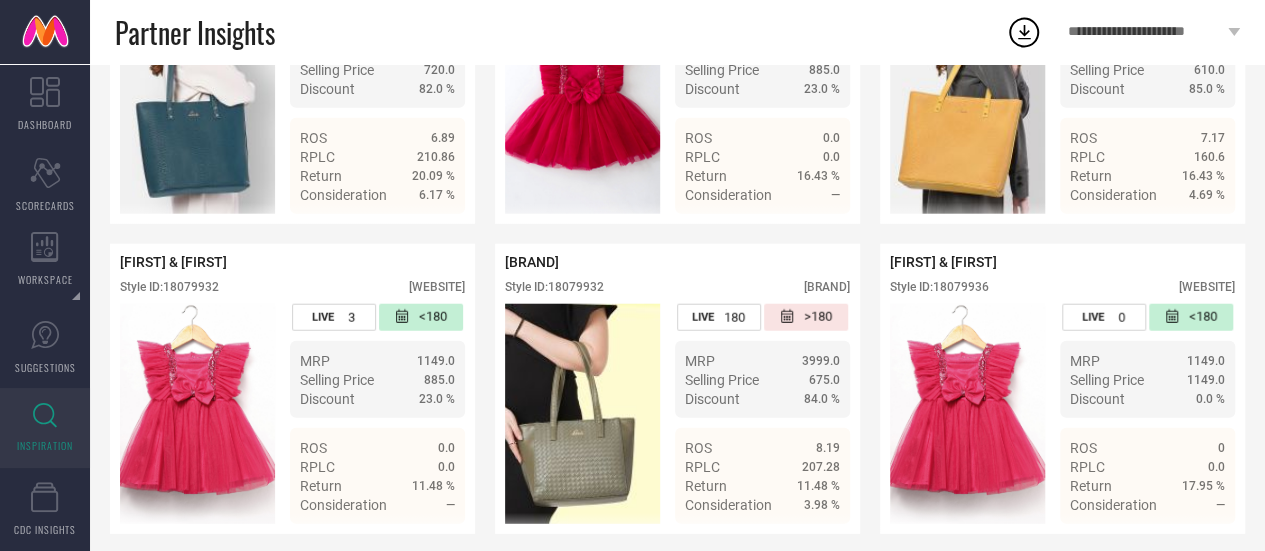 scroll, scrollTop: 2799, scrollLeft: 0, axis: vertical 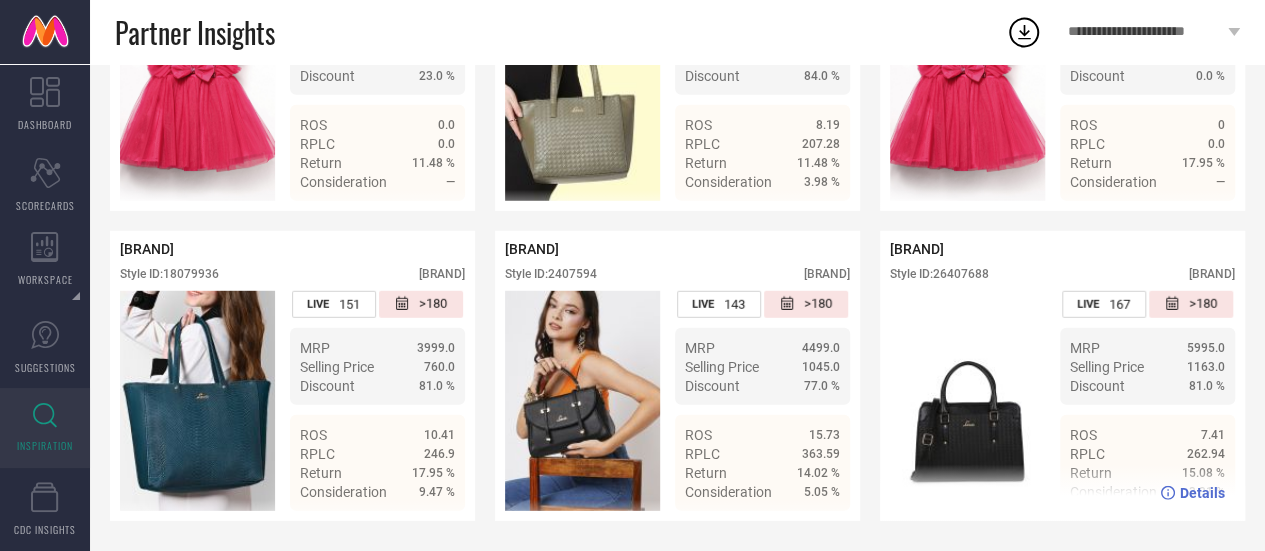 click on "Style ID:  26407688" at bounding box center (939, 274) 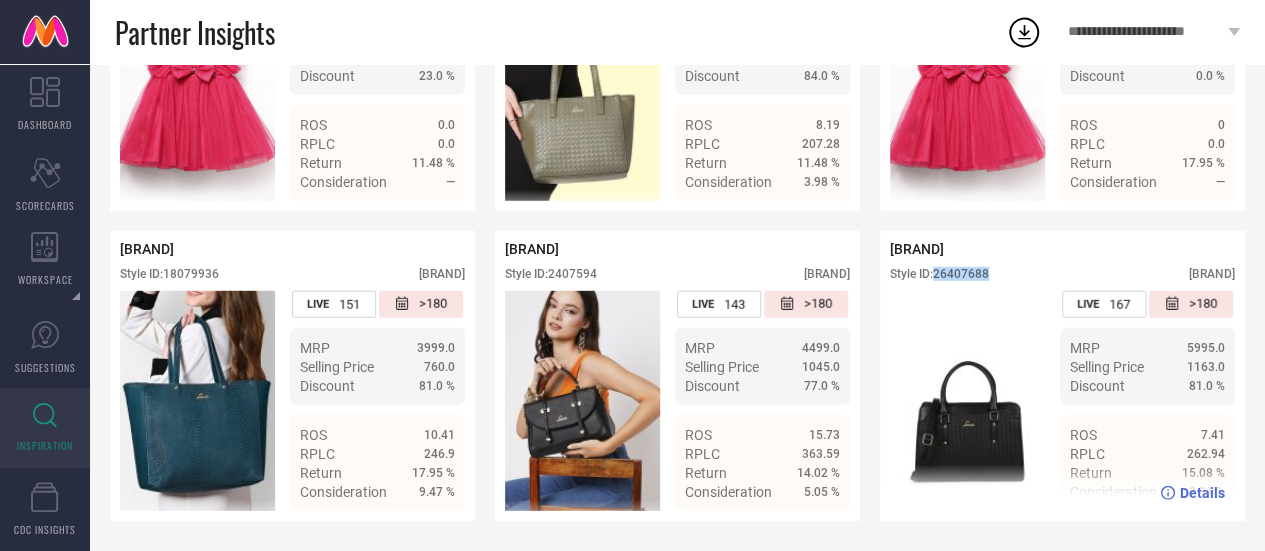 click on "Style ID:  26407688" at bounding box center (939, 274) 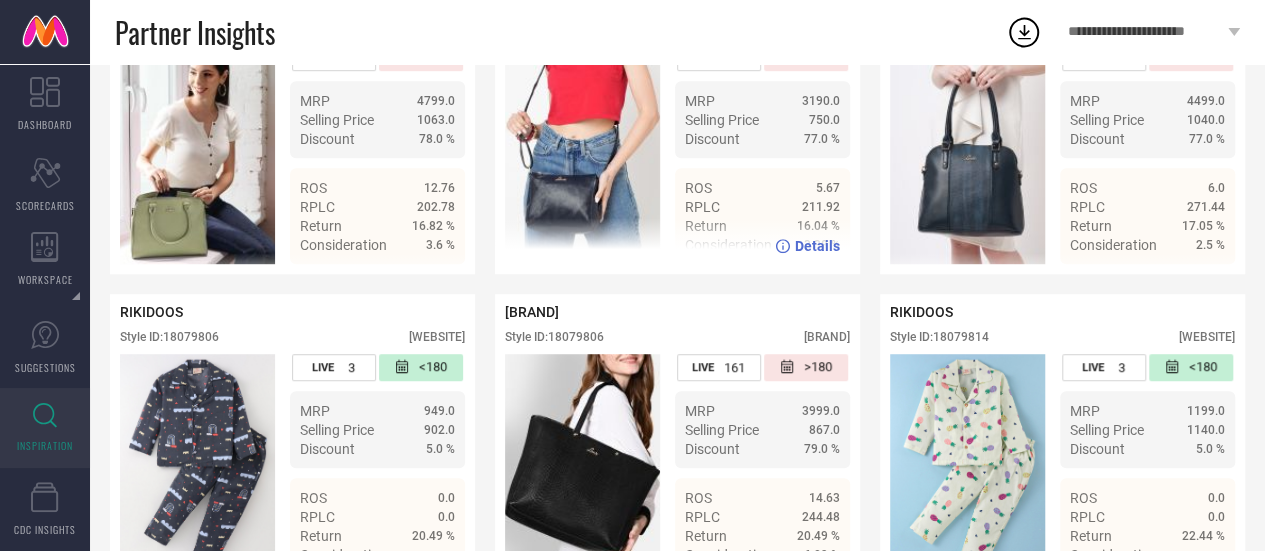 scroll, scrollTop: 0, scrollLeft: 0, axis: both 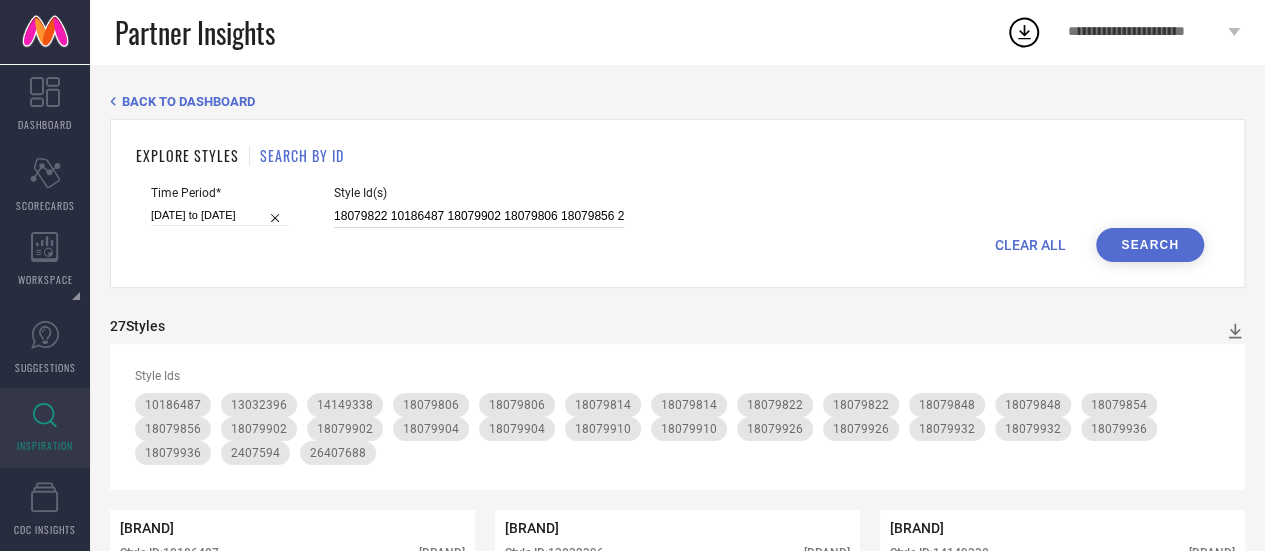 click on "18079822 10186487 18079902 18079806 18079856 2407594 18079854 18079936 18079848 18079932 18079814 18079926 26407688 18079904 18079910 13032396 14149338" at bounding box center [479, 216] 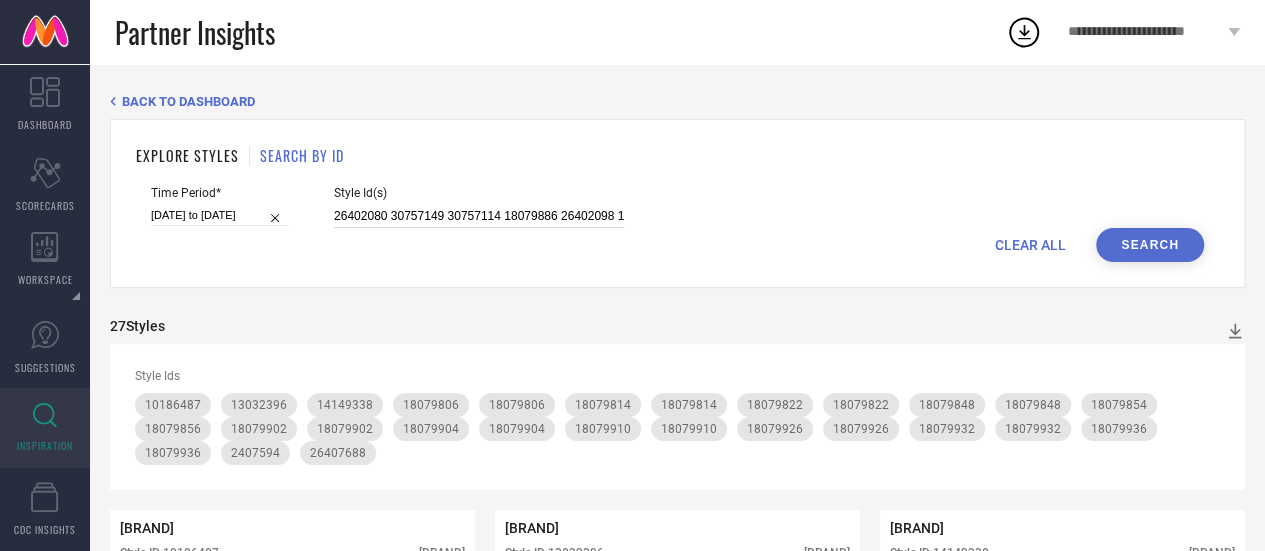 scroll, scrollTop: 0, scrollLeft: 1330, axis: horizontal 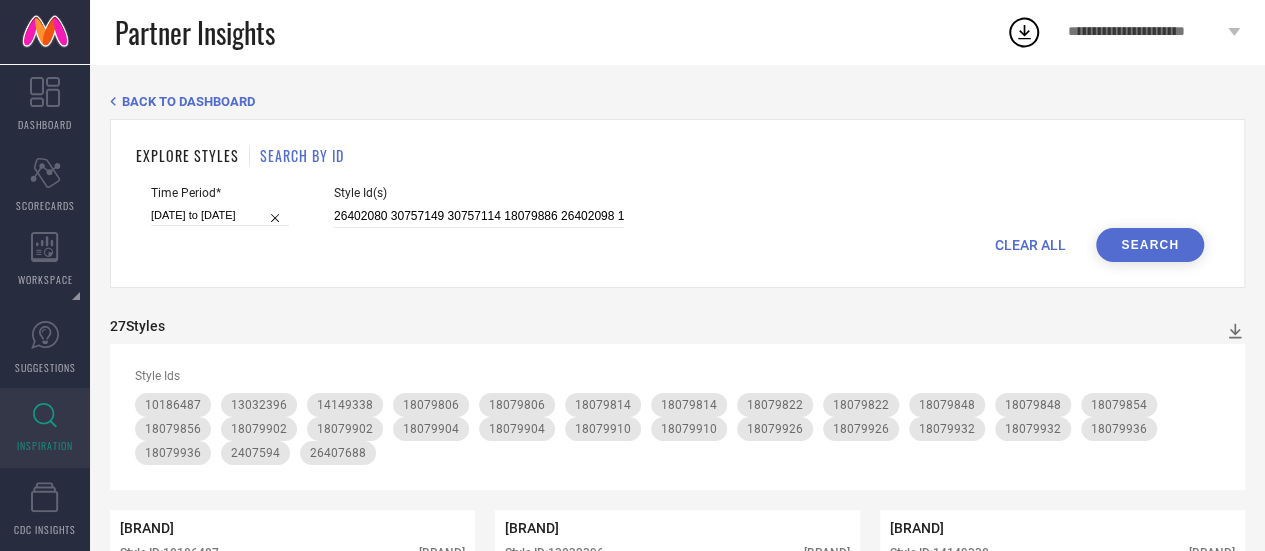 click on "Search" at bounding box center [1150, 245] 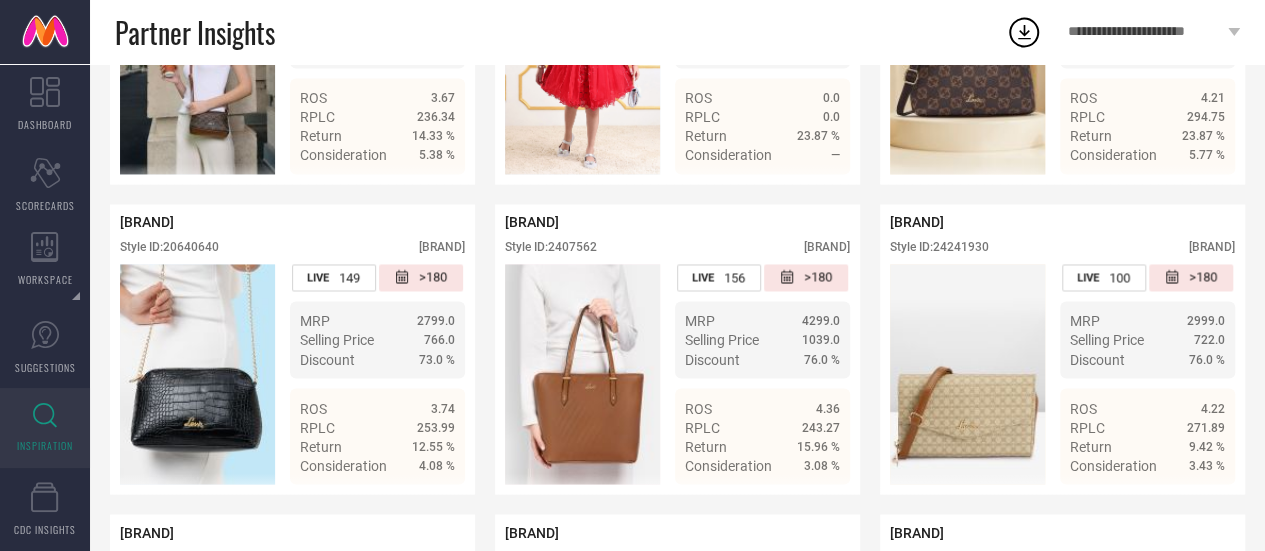 scroll, scrollTop: 1559, scrollLeft: 0, axis: vertical 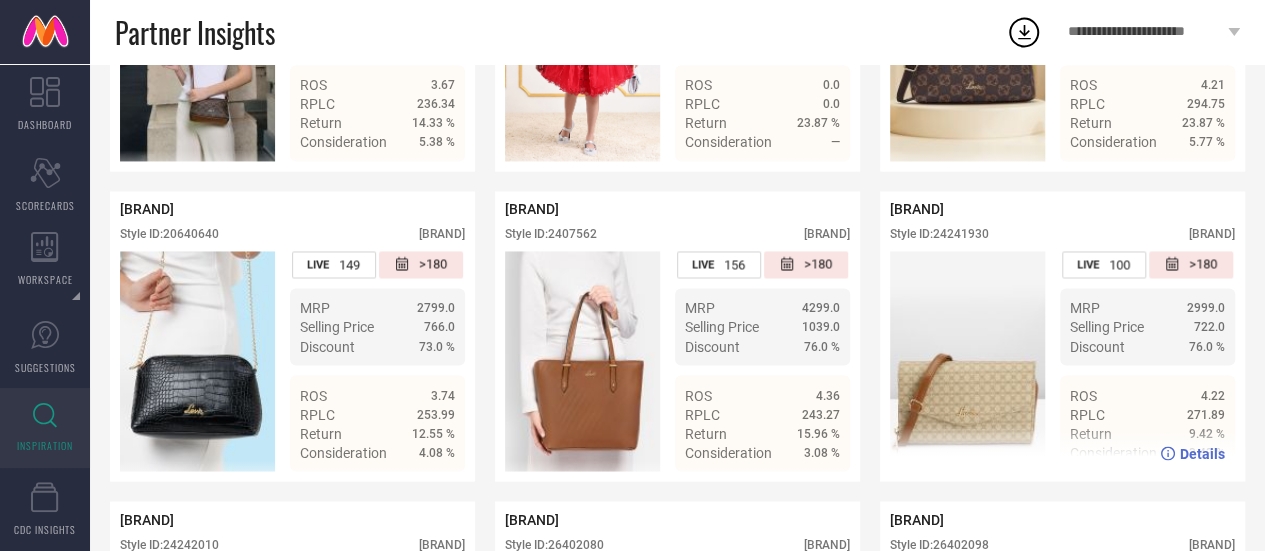click on "Style ID:  24241930" at bounding box center (939, 234) 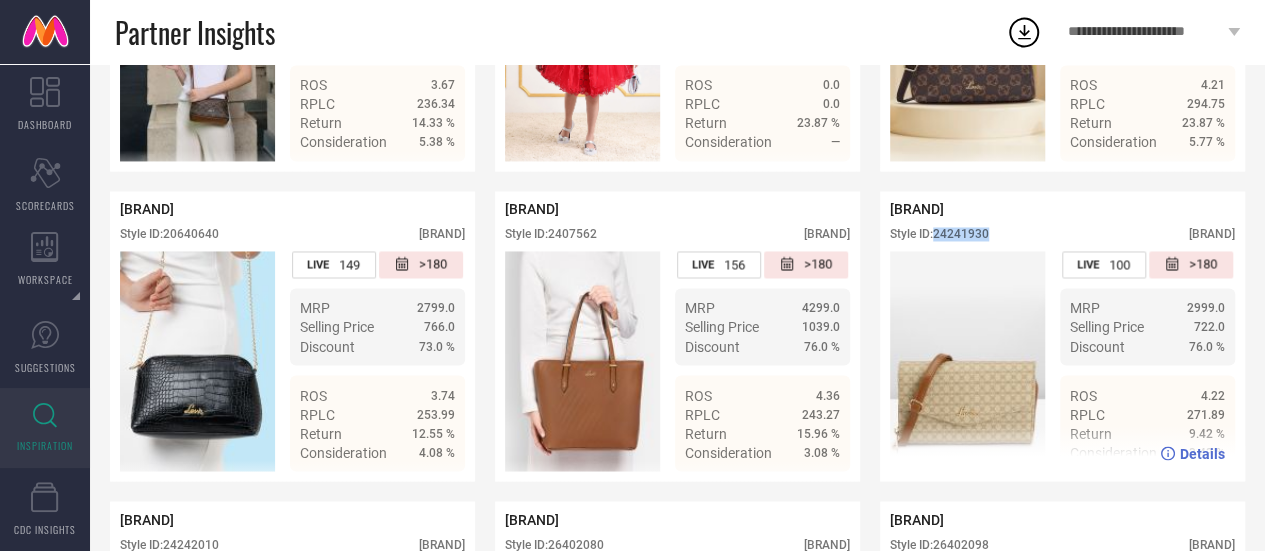 click on "Style ID:  24241930" at bounding box center (939, 234) 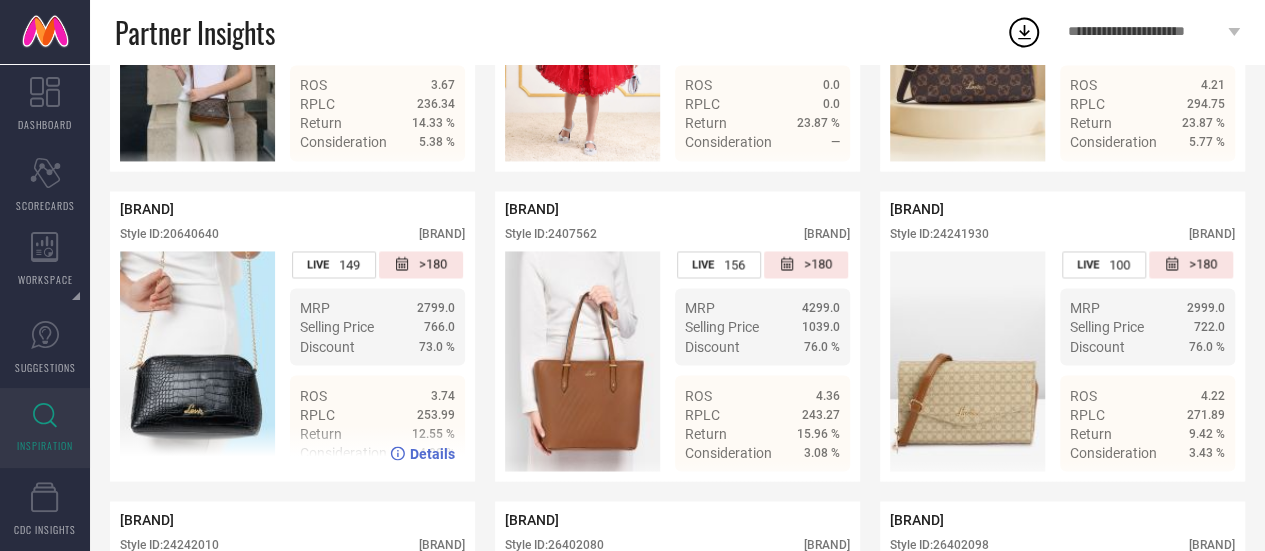 click on "Style ID:  20640640" at bounding box center (169, 234) 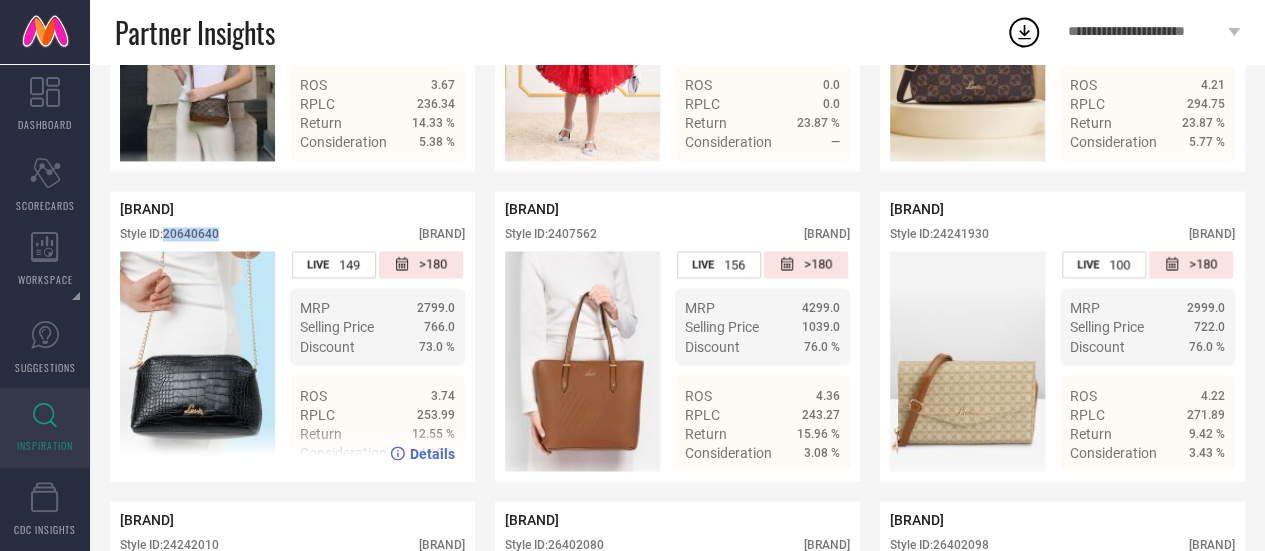 click on "Style ID:  20640640" at bounding box center (169, 234) 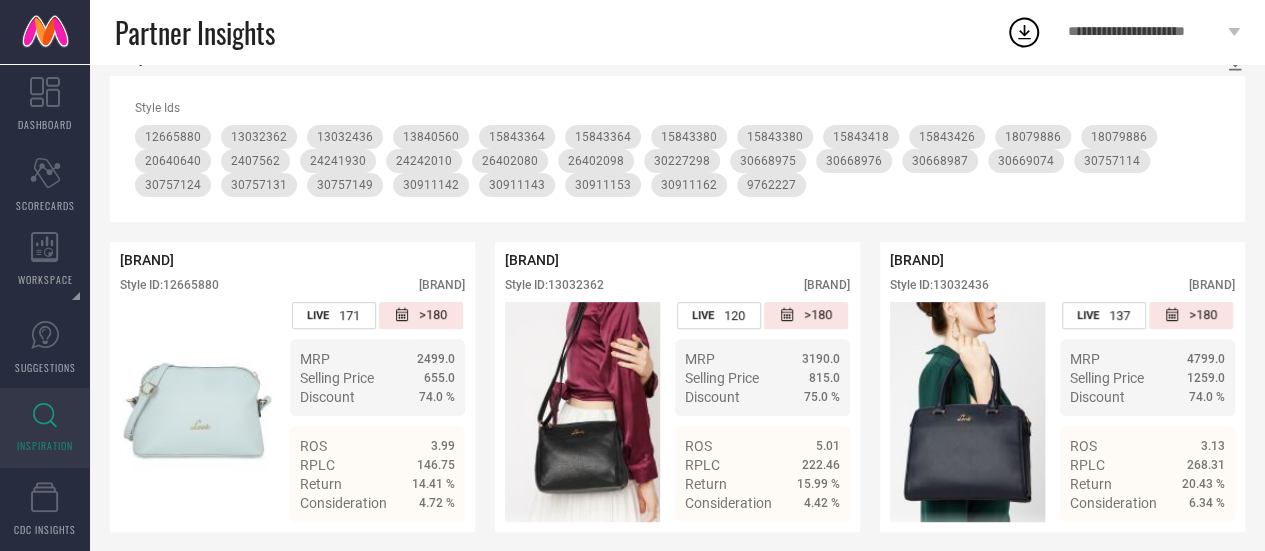 scroll, scrollTop: 0, scrollLeft: 0, axis: both 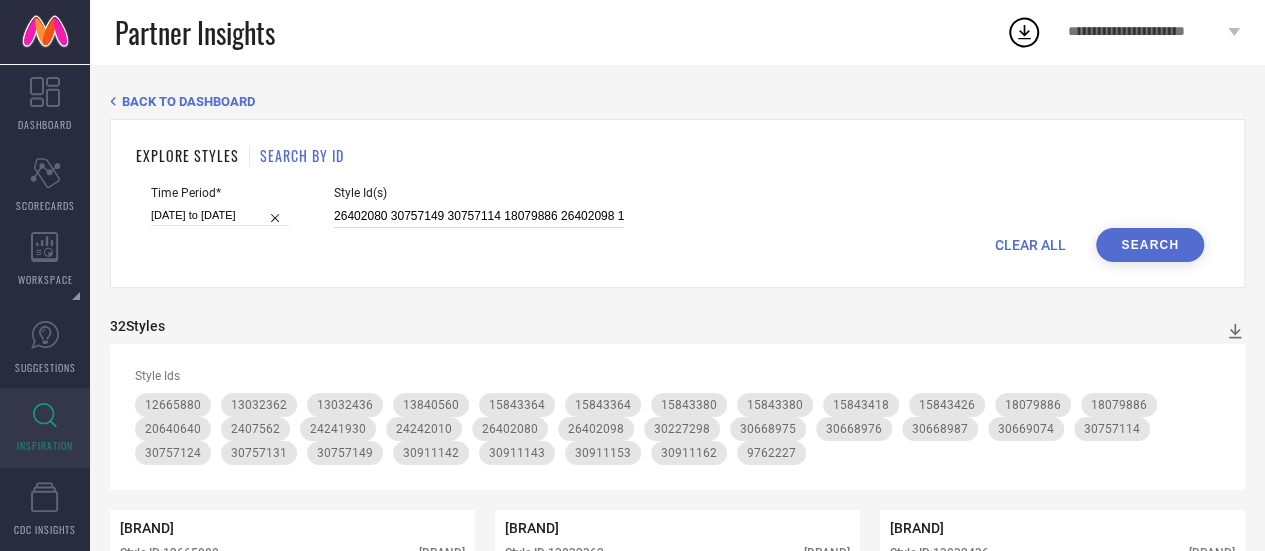 click on "26402080 30757149 30757114 18079886 26402098 13840560 30911153 15843380 24242010 30911143 15843426 2407562 12665880 30911142 13032362 30668976 30668975 9762227 20640640 30757124 30669074 30911162 13032436 15843364 15843418 30668987 30757131 24241930 30227298" at bounding box center [479, 216] 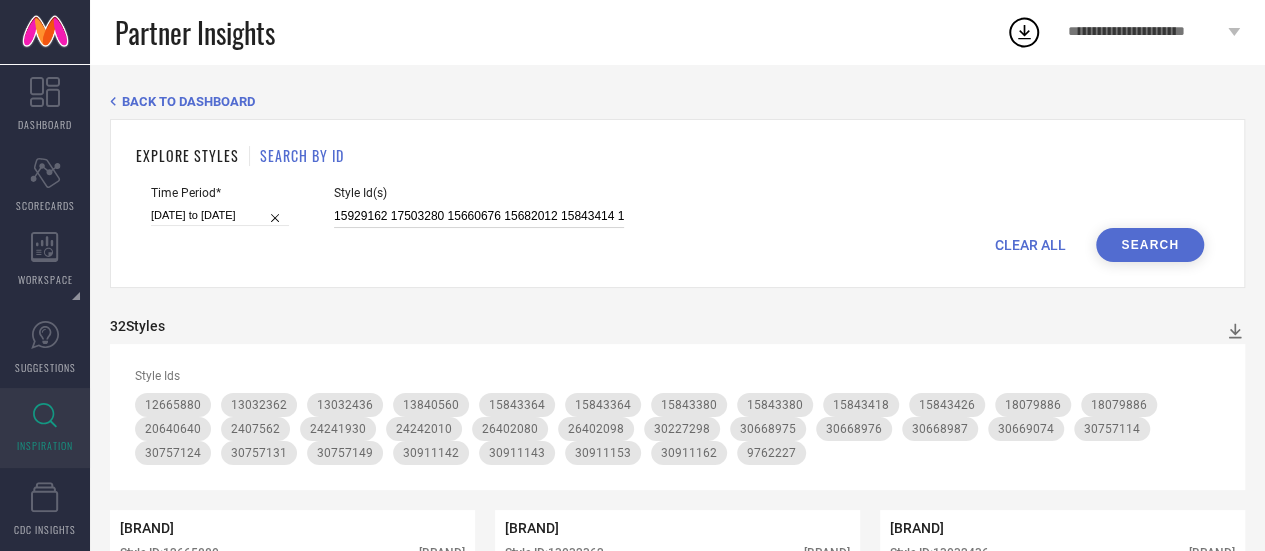 scroll, scrollTop: 0, scrollLeft: 160, axis: horizontal 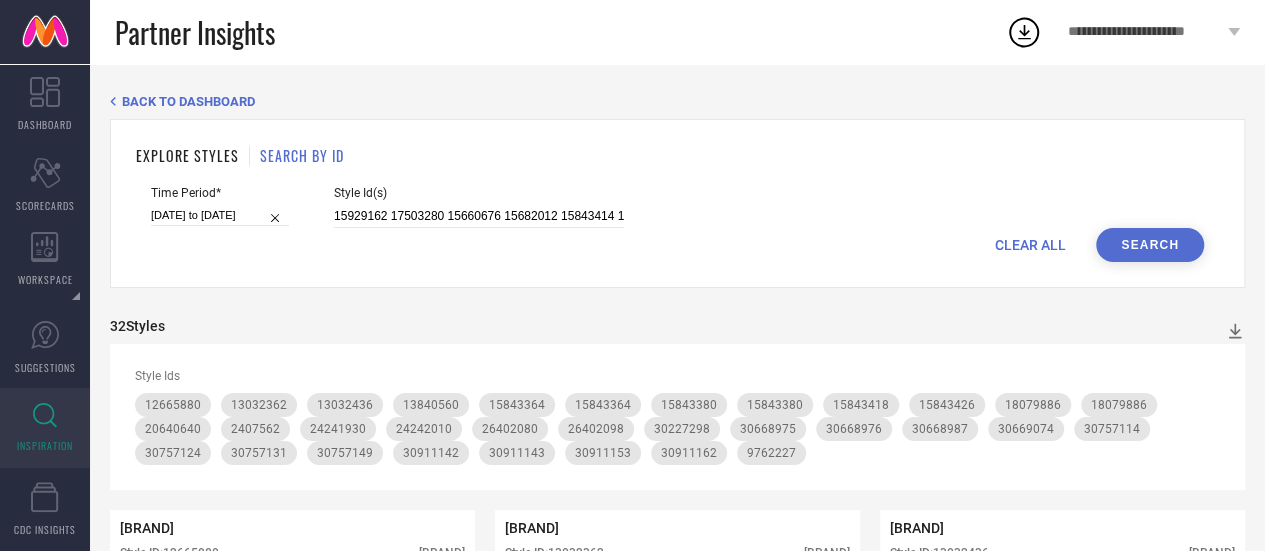 click on "Search" at bounding box center [1150, 245] 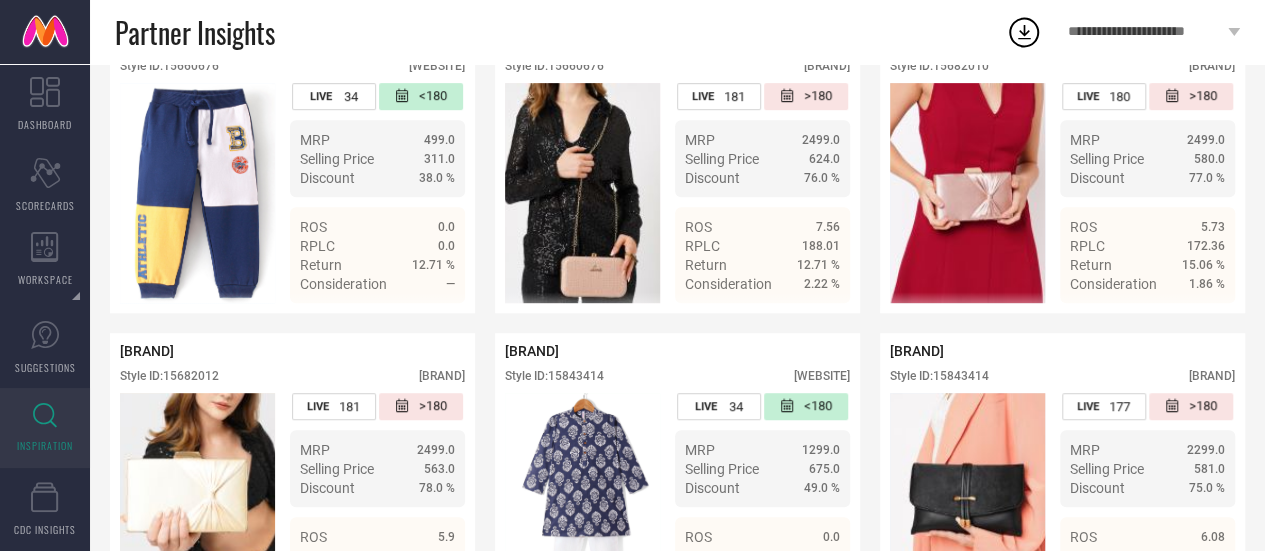 scroll, scrollTop: 404, scrollLeft: 0, axis: vertical 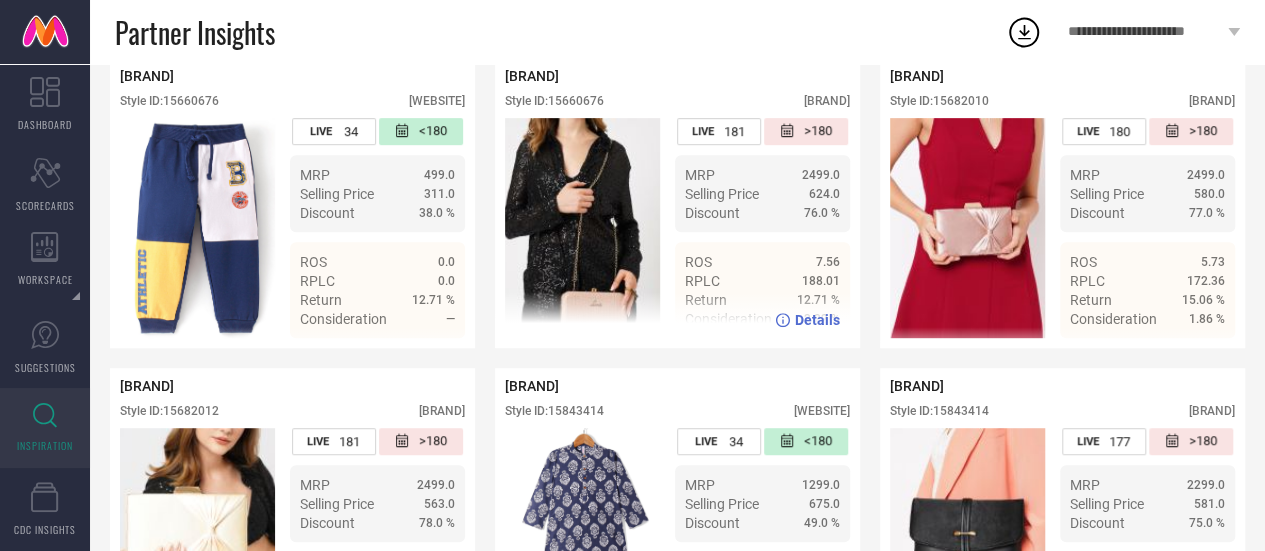 click on "Style ID:  15660676" at bounding box center [554, 101] 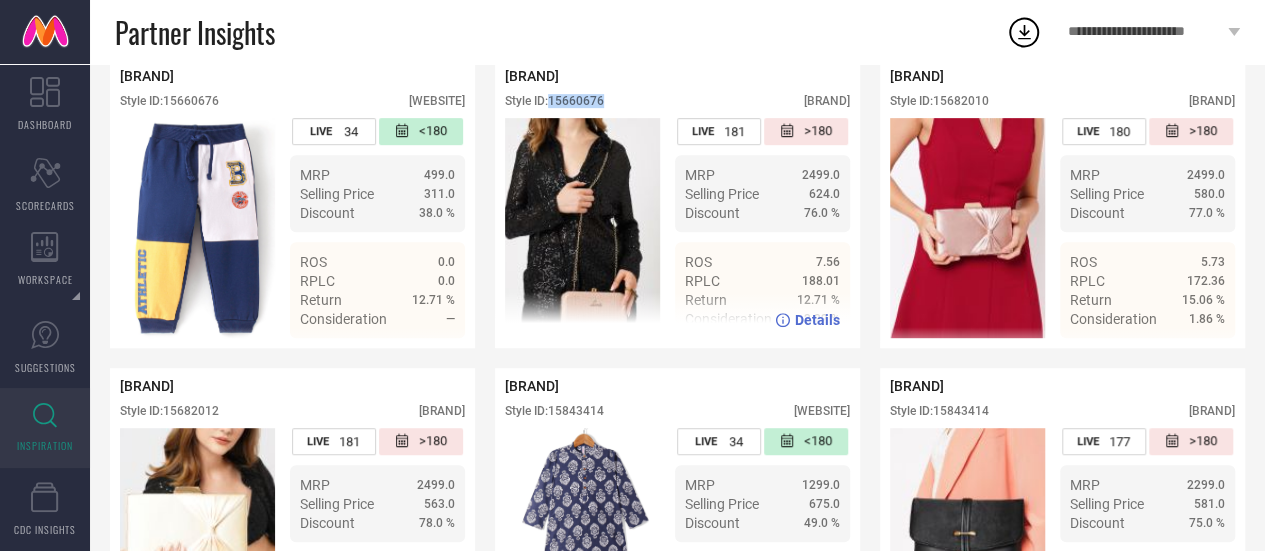 click on "Style ID:  15660676" at bounding box center [554, 101] 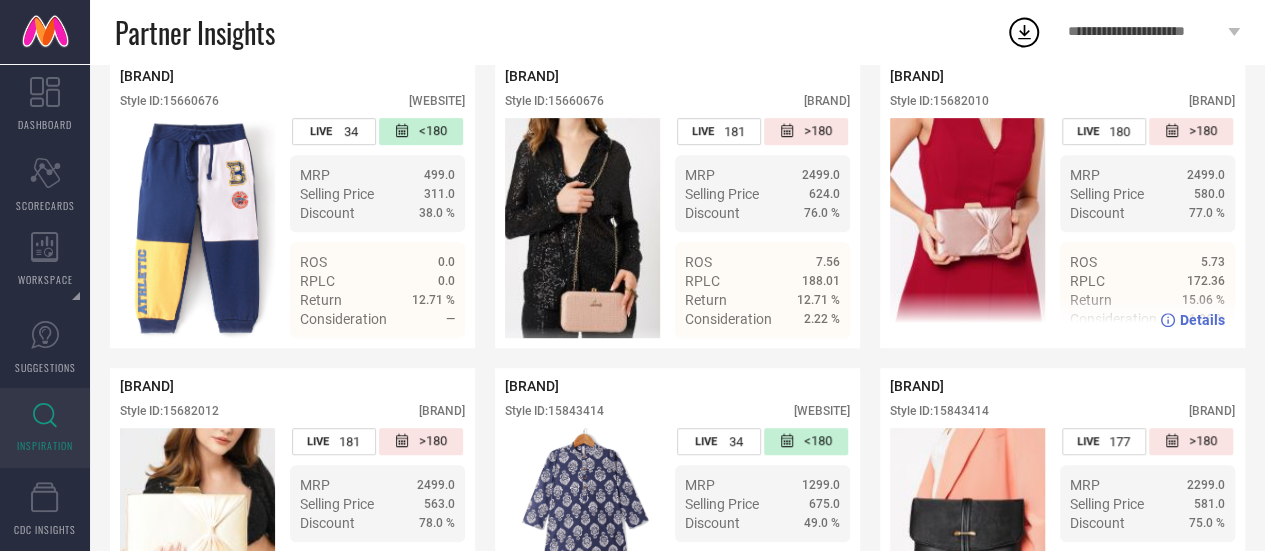 click on "Style ID:  15682010" at bounding box center [939, 101] 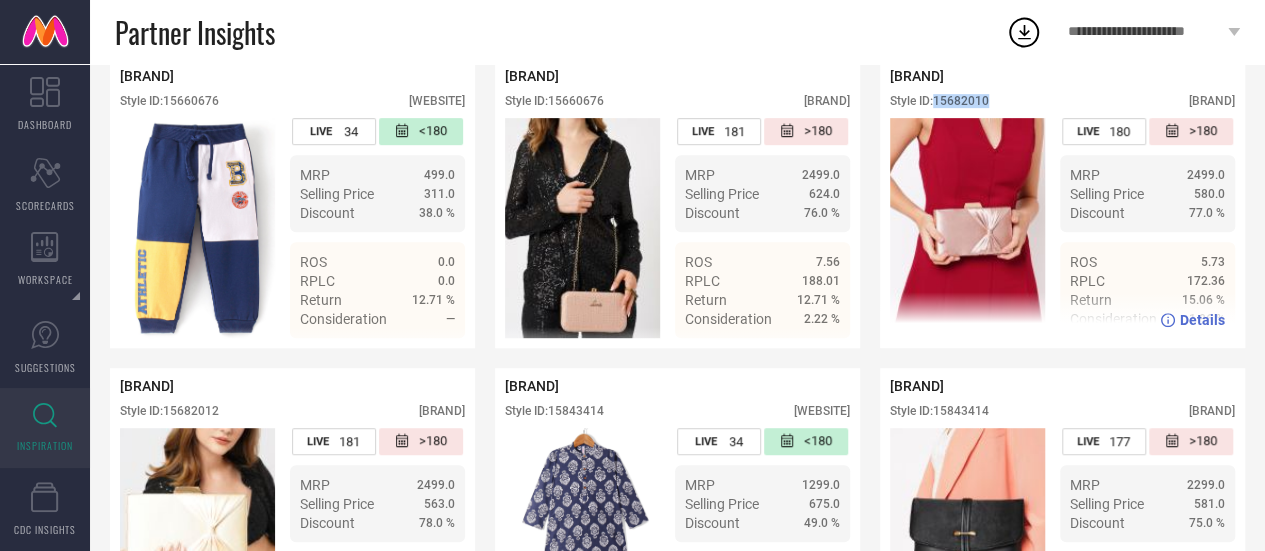 click on "Style ID:  15682010" at bounding box center (939, 101) 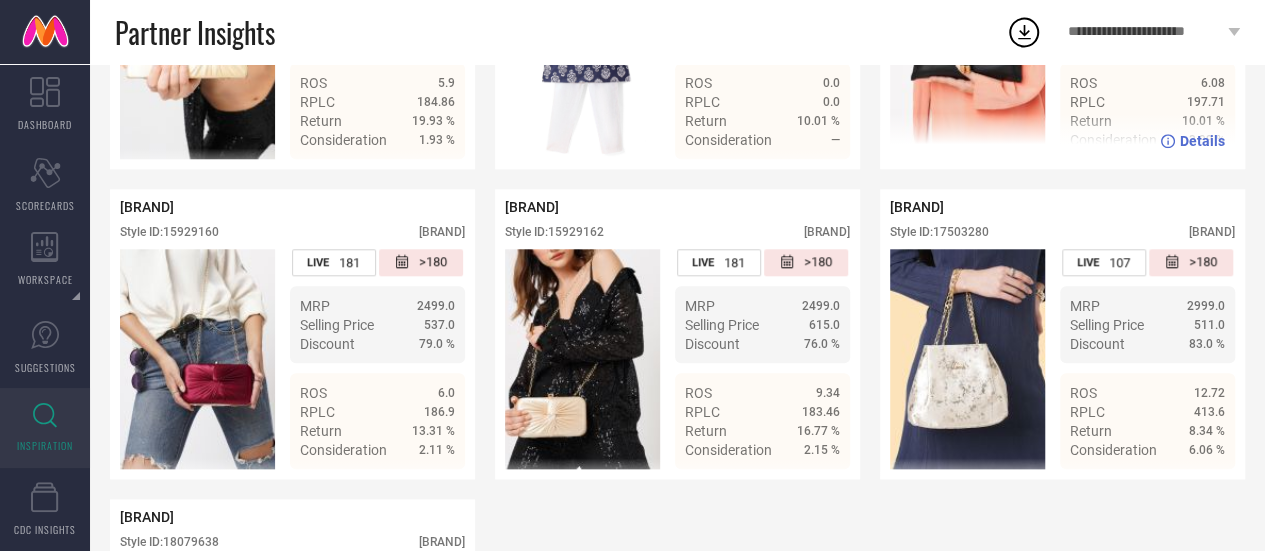 scroll, scrollTop: 1180, scrollLeft: 0, axis: vertical 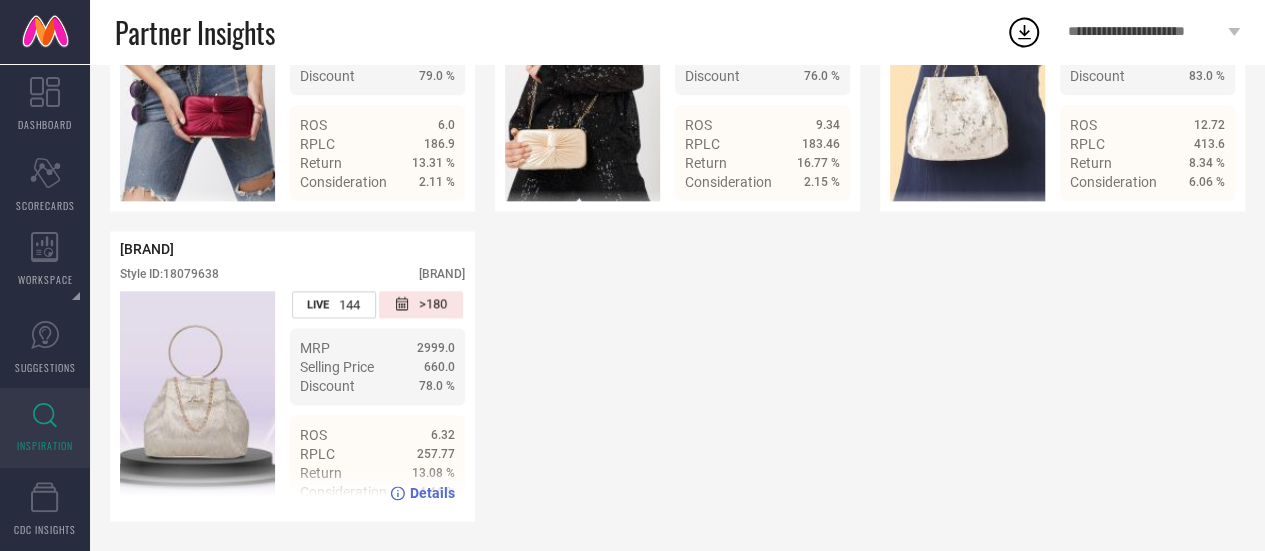 click on "Style ID:  17629638" at bounding box center [169, 274] 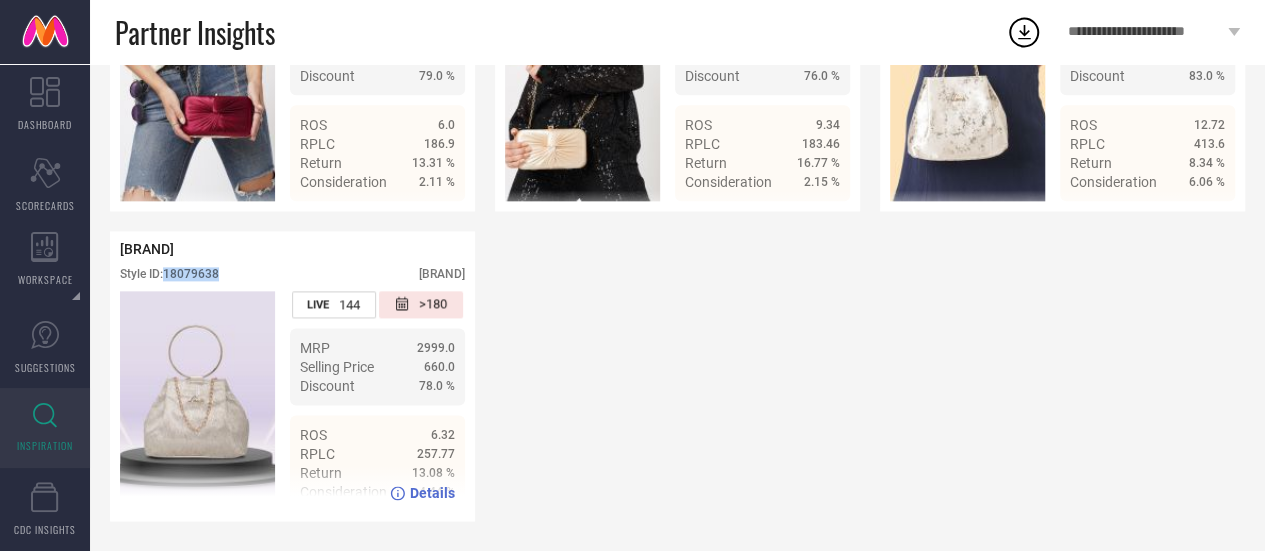 click on "Style ID:  17629638" at bounding box center (169, 274) 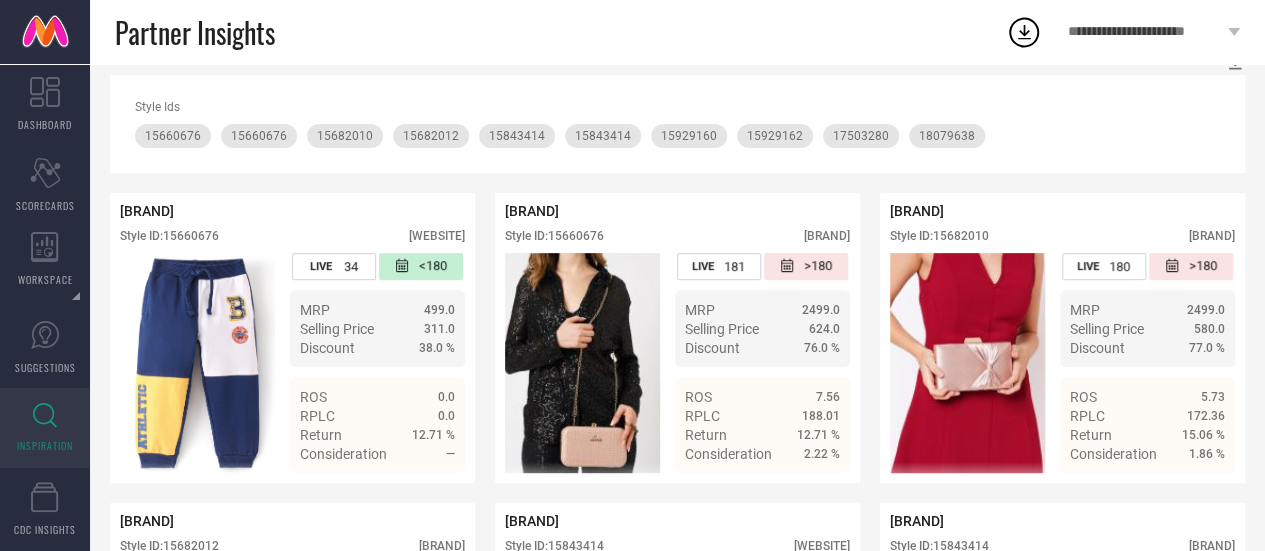 scroll, scrollTop: 0, scrollLeft: 0, axis: both 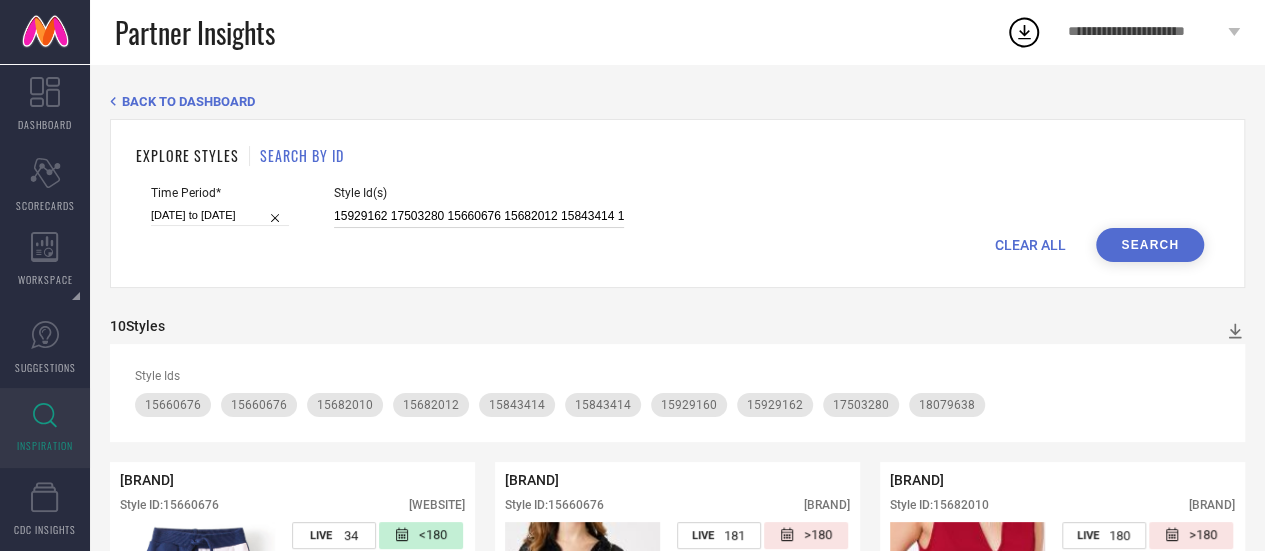click on "15929162 17503280 15660676 15682012 15843414 15929160 15682010 17629638" at bounding box center [479, 216] 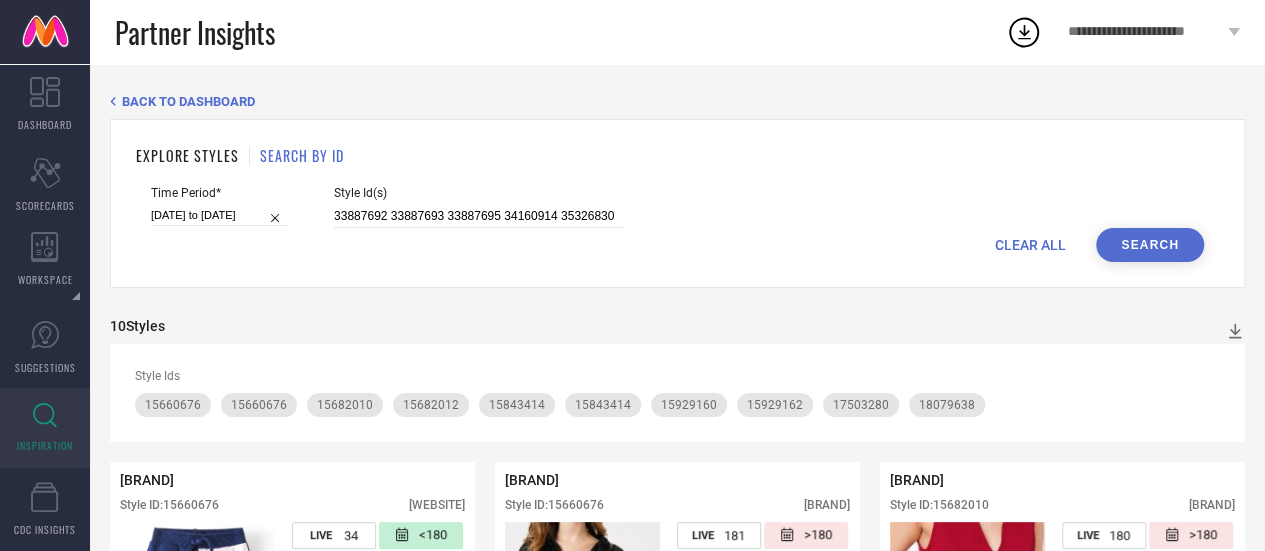 click on "Search" at bounding box center [1150, 245] 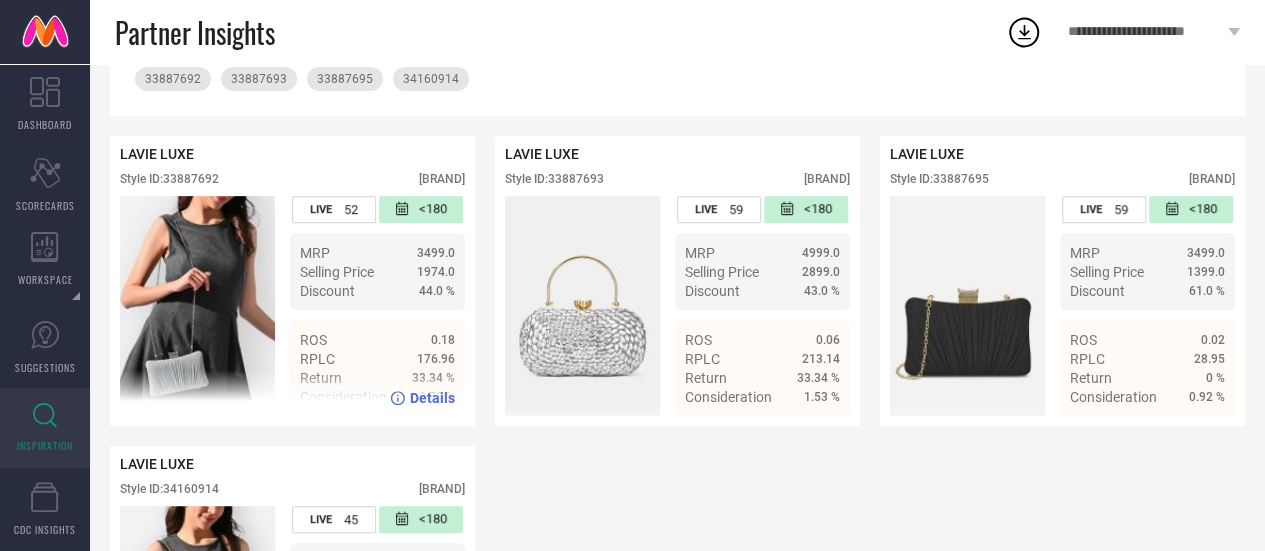 scroll, scrollTop: 325, scrollLeft: 0, axis: vertical 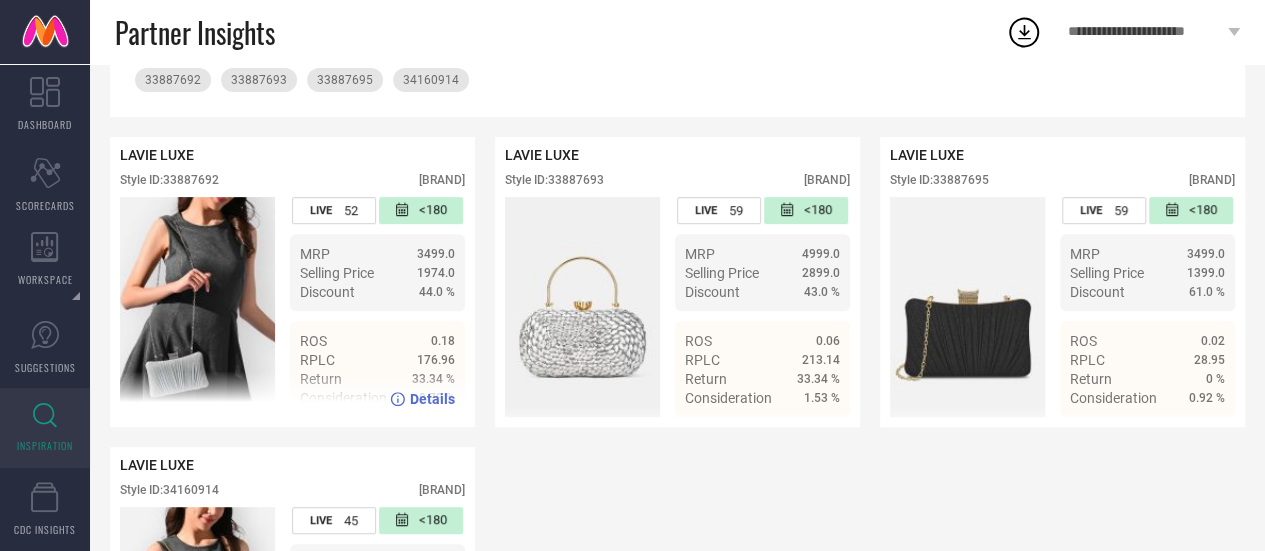 click on "Style ID:  33887692" at bounding box center [169, 180] 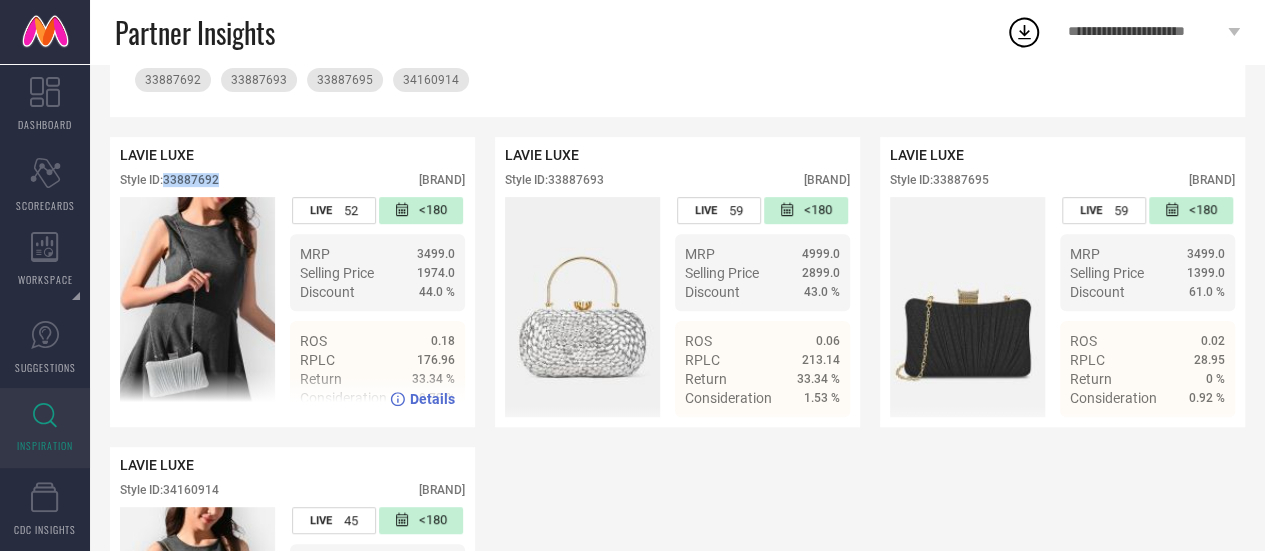 click on "Style ID:  33887692" at bounding box center (169, 180) 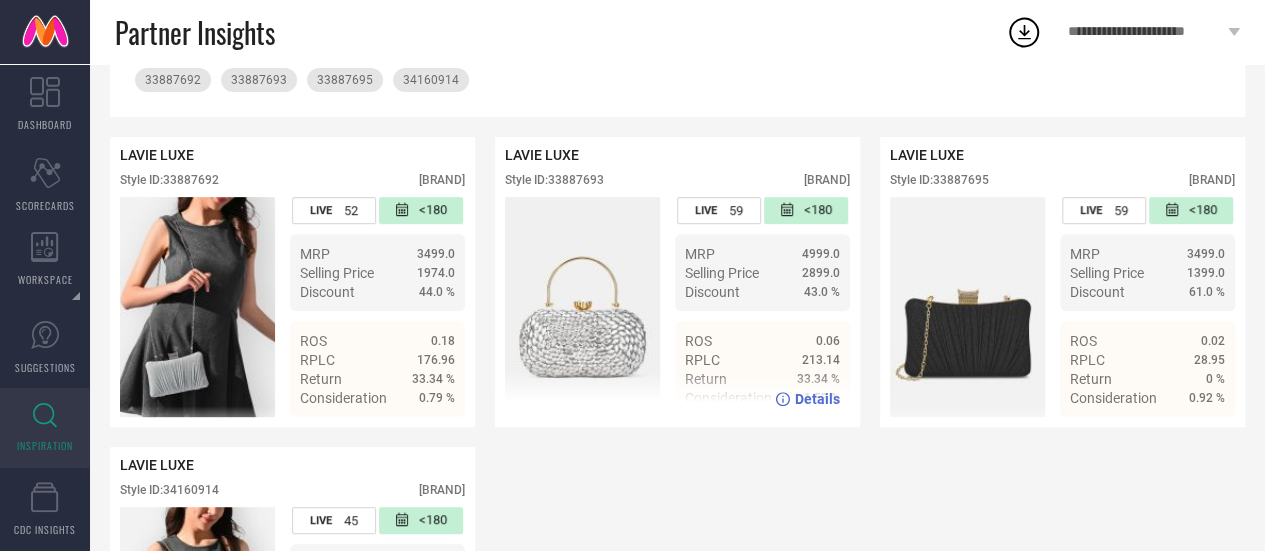 click on "Style ID:  33887693" at bounding box center [554, 180] 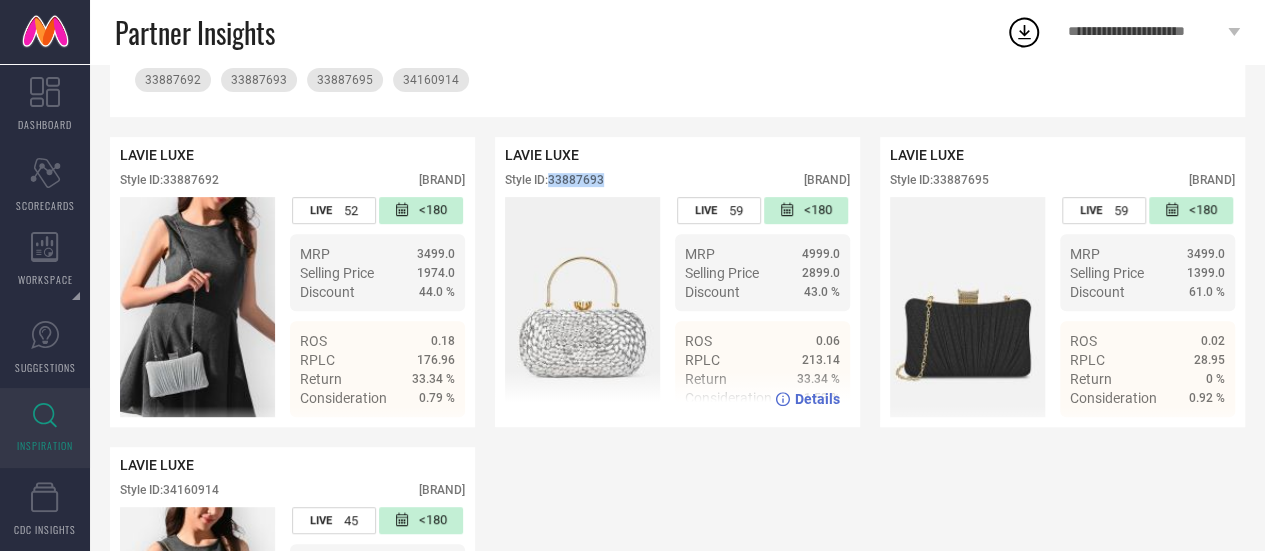 click on "Style ID:  33887693" at bounding box center [554, 180] 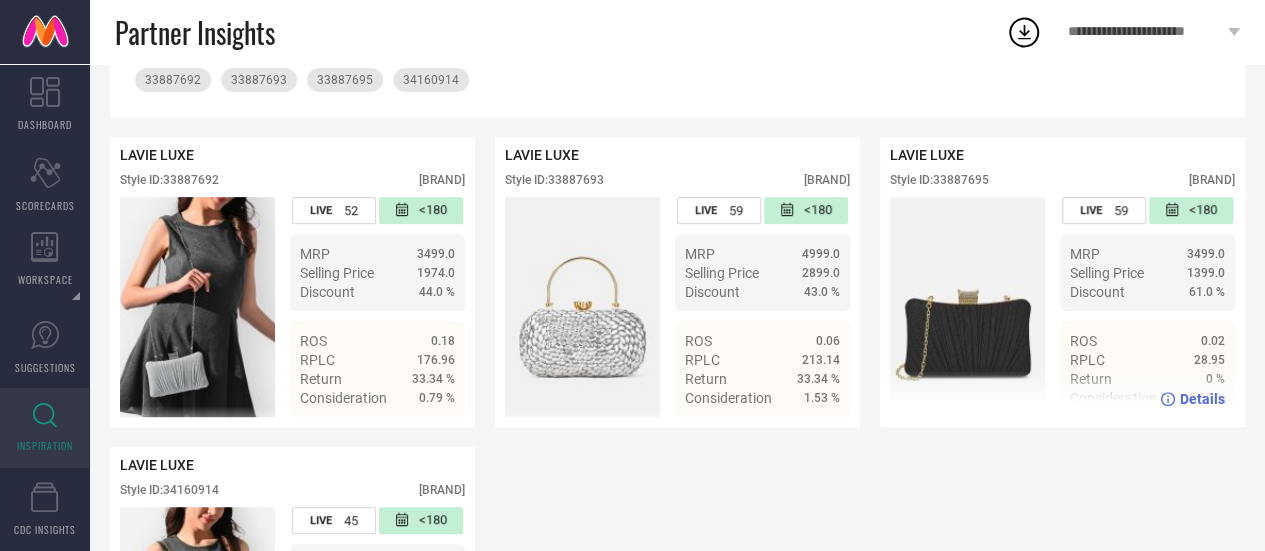 click on "Style ID:  33887695" at bounding box center [939, 180] 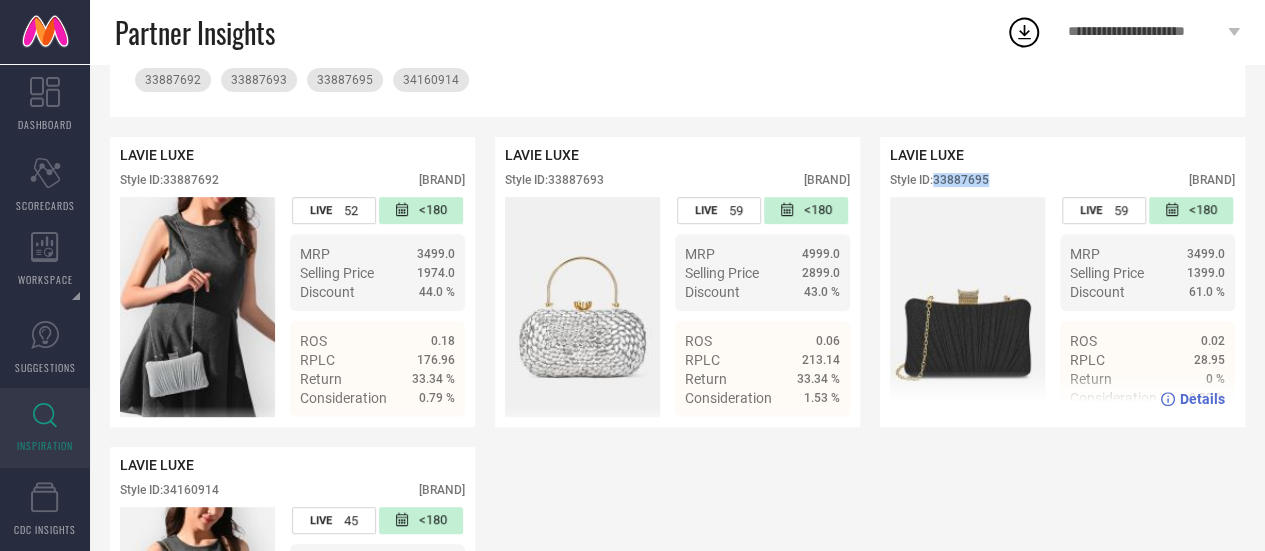 click on "Style ID:  33887695" at bounding box center (939, 180) 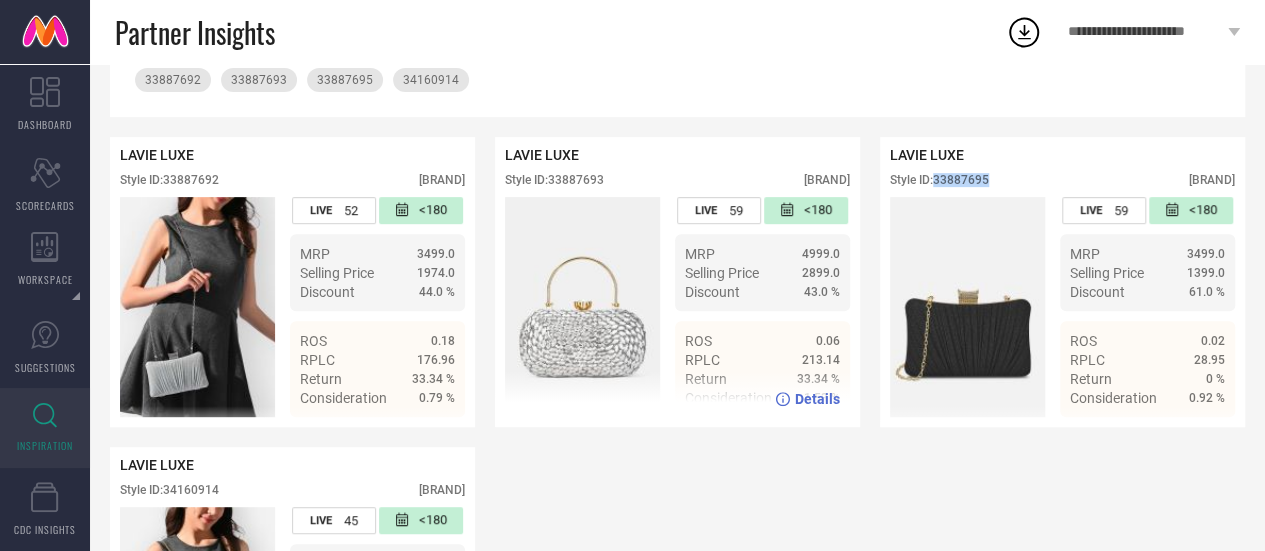 scroll, scrollTop: 0, scrollLeft: 0, axis: both 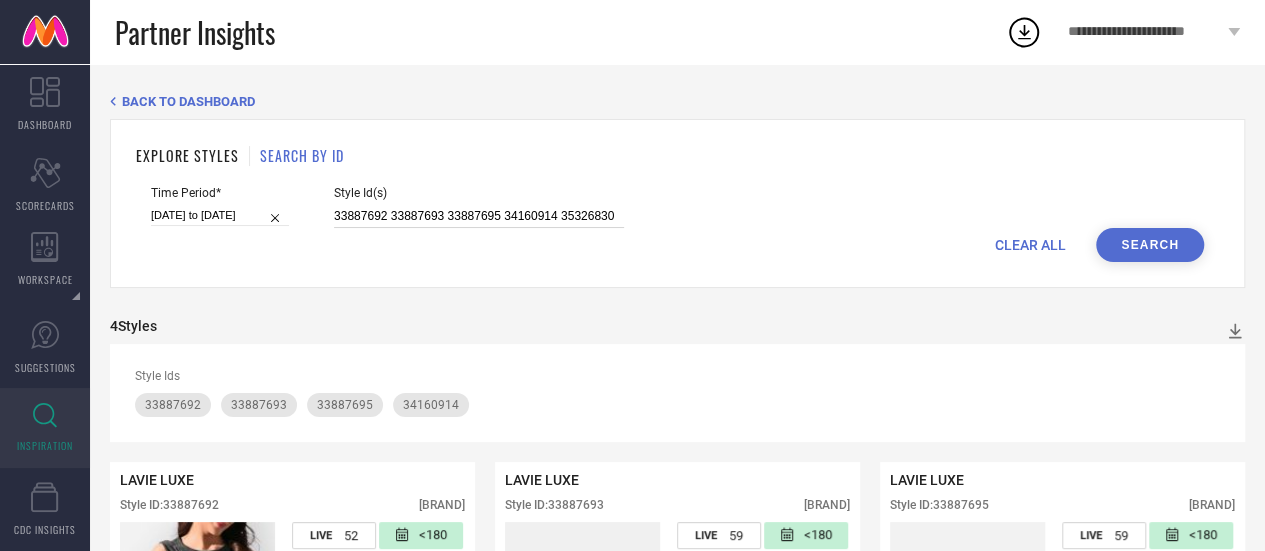click on "33887692 33887693 33887695 34160914 35326830" at bounding box center (479, 216) 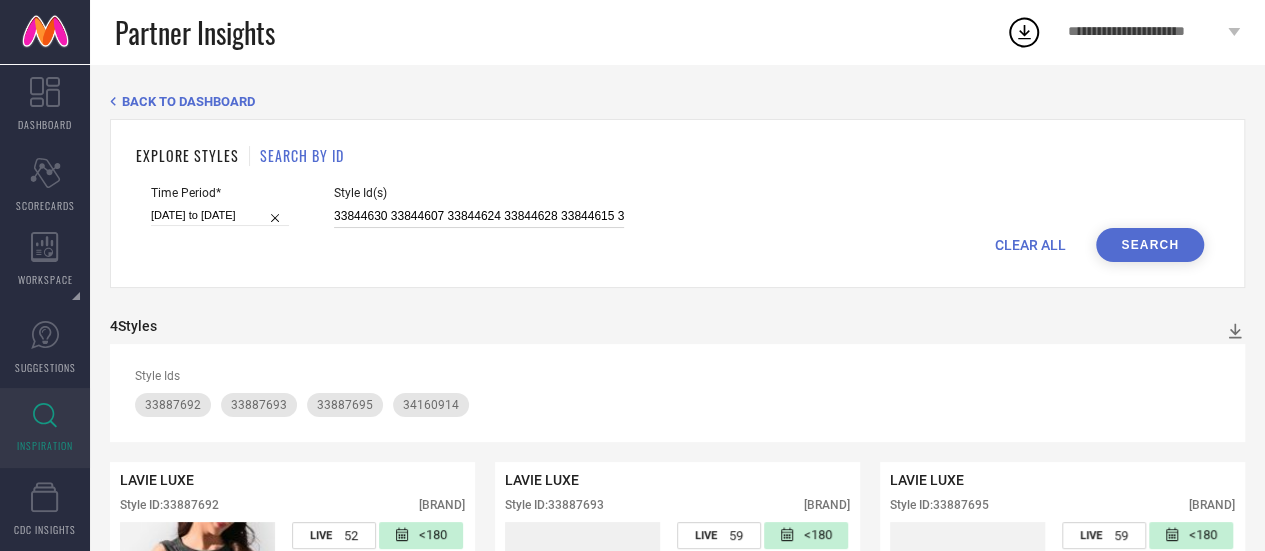 scroll, scrollTop: 0, scrollLeft: 104, axis: horizontal 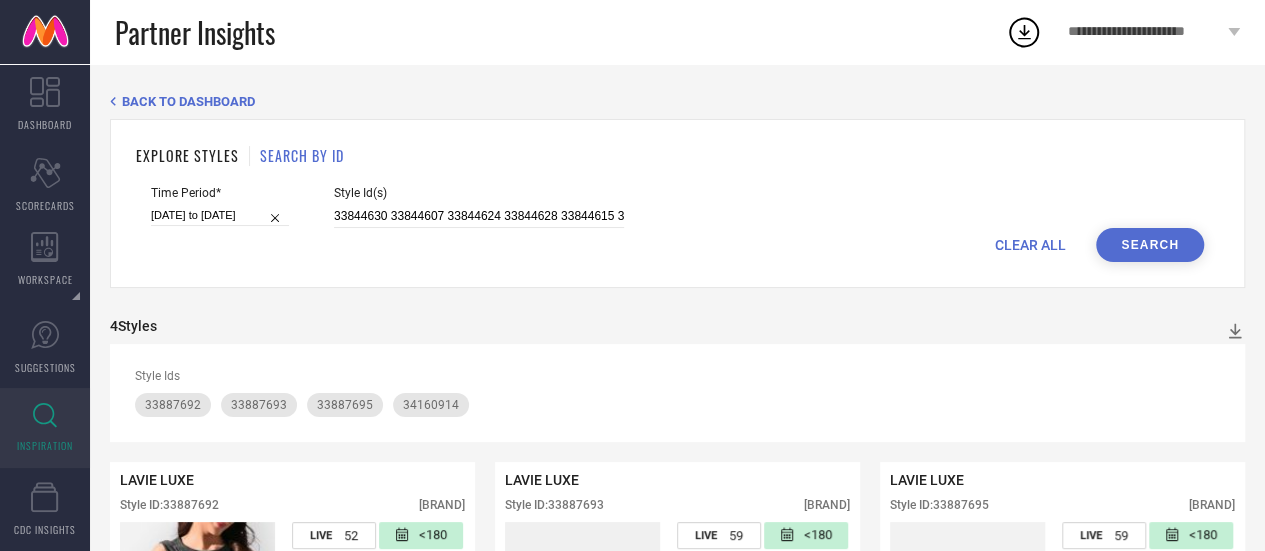 click on "Search" at bounding box center [1150, 245] 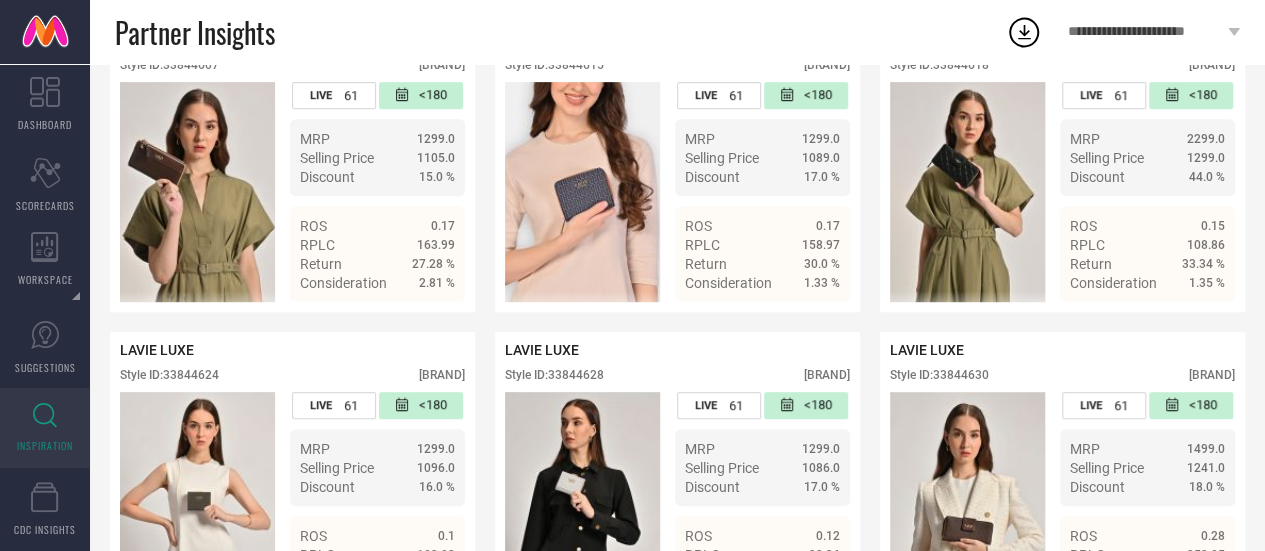 scroll, scrollTop: 336, scrollLeft: 0, axis: vertical 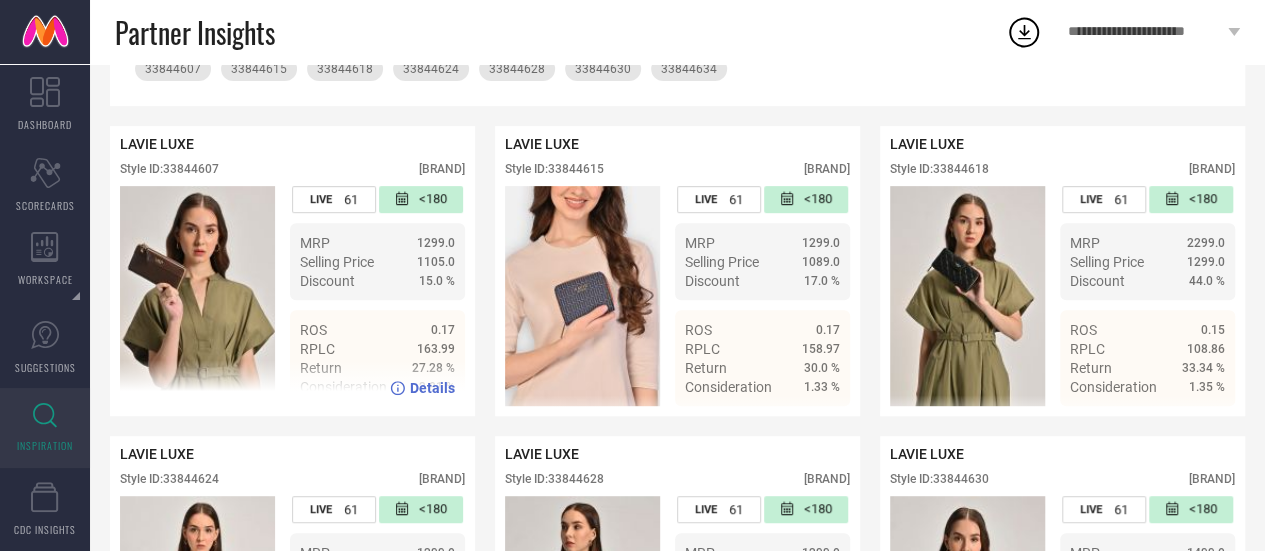 click on "Style ID:  33844607" at bounding box center [169, 169] 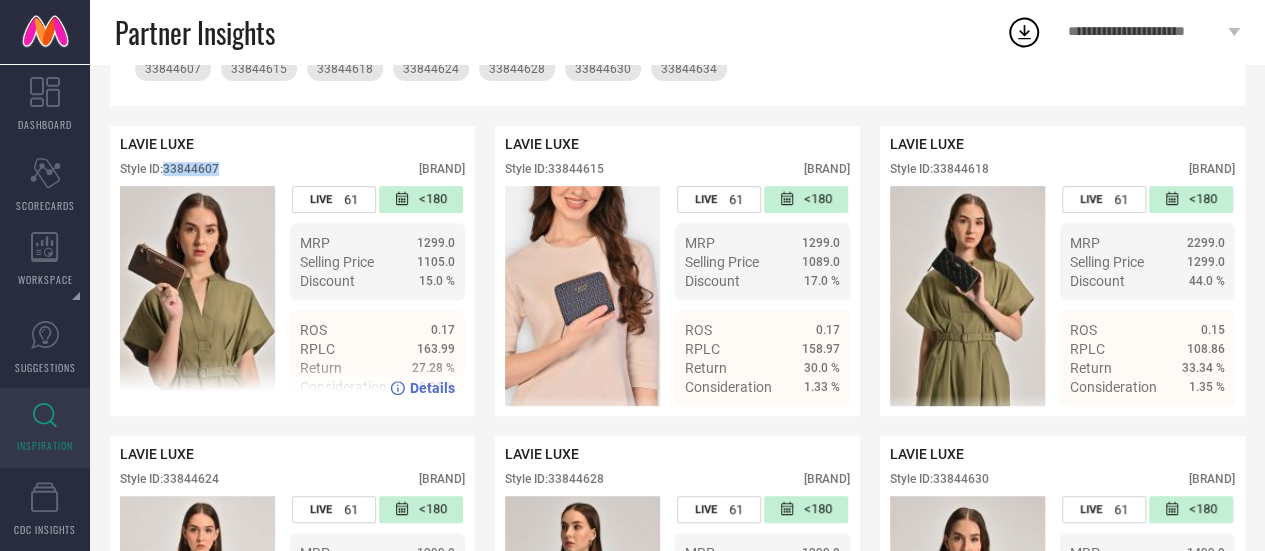 click on "Style ID:  33844607" at bounding box center [169, 169] 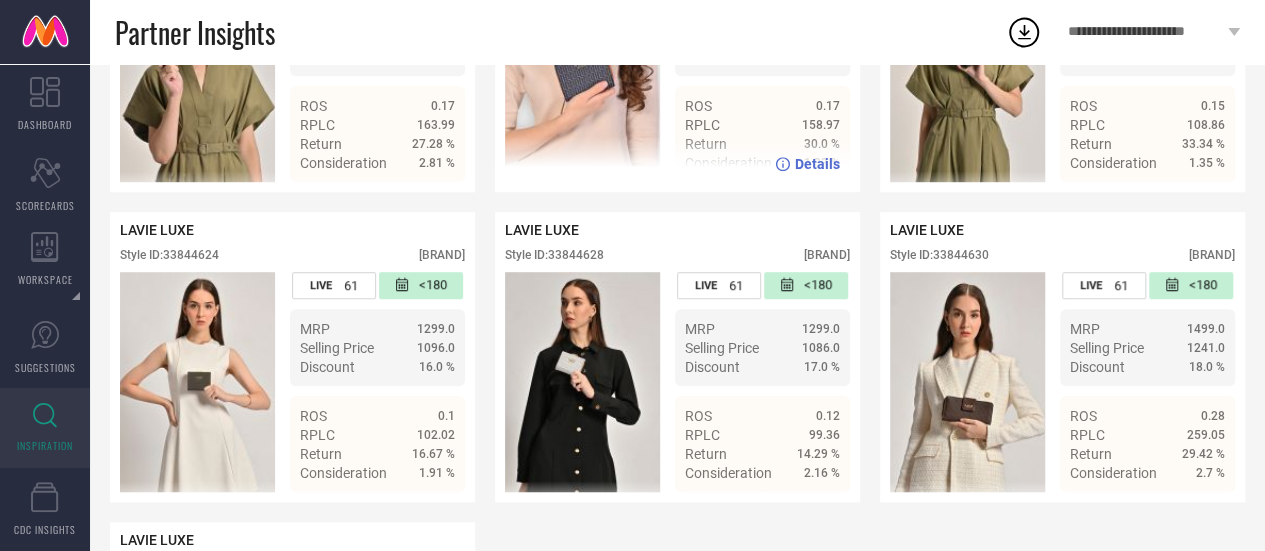 scroll, scrollTop: 561, scrollLeft: 0, axis: vertical 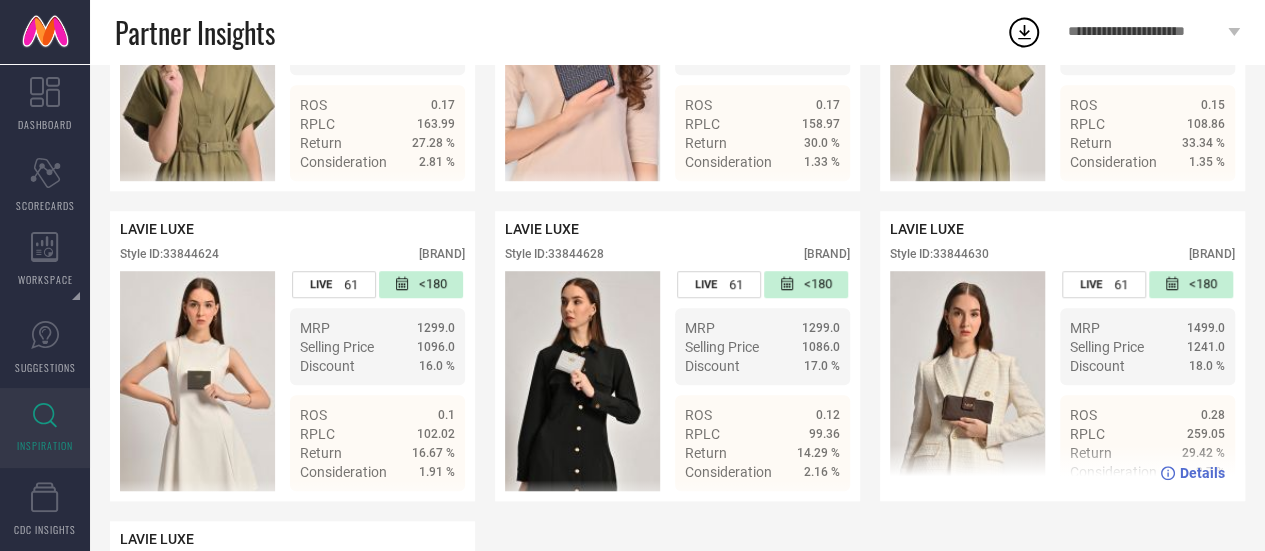click on "Style ID:  33844630" at bounding box center [939, 254] 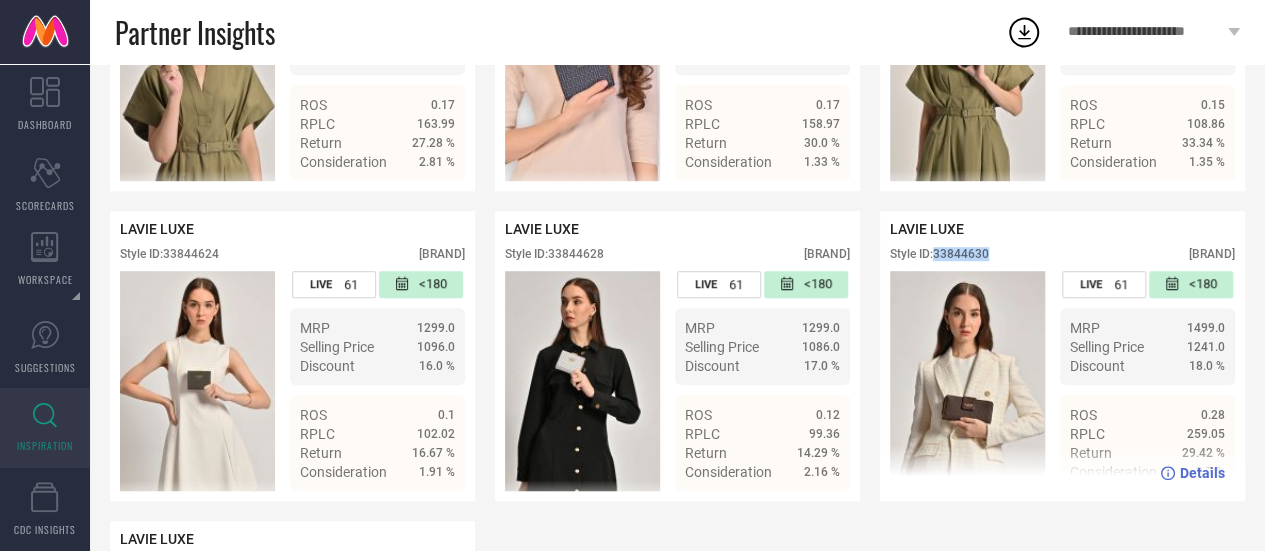 click on "Style ID:  33844630" at bounding box center (939, 254) 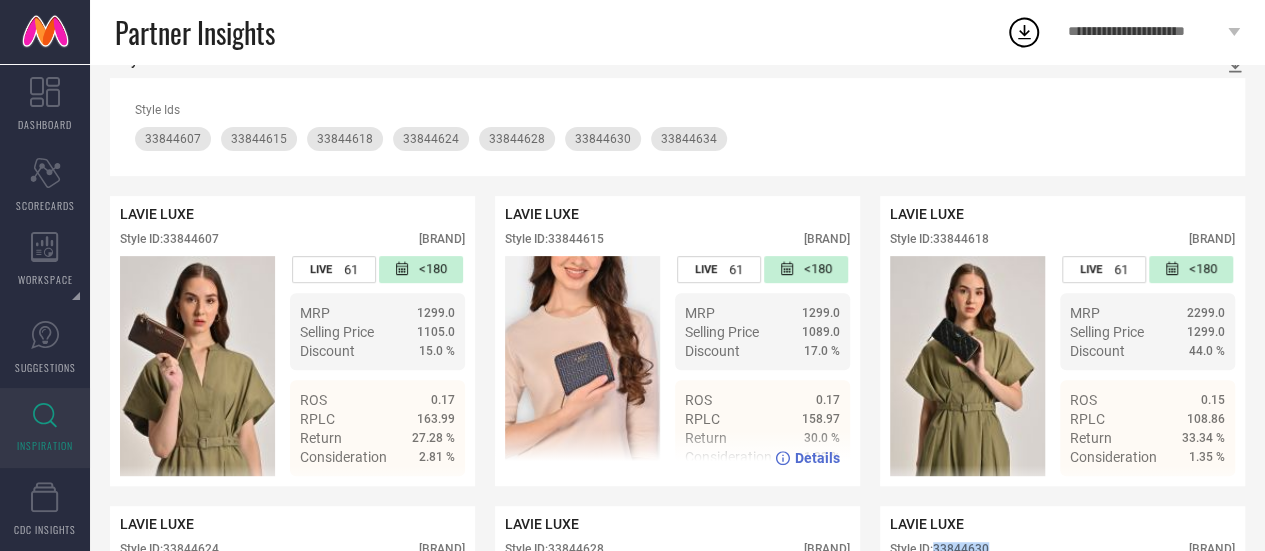 scroll, scrollTop: 250, scrollLeft: 0, axis: vertical 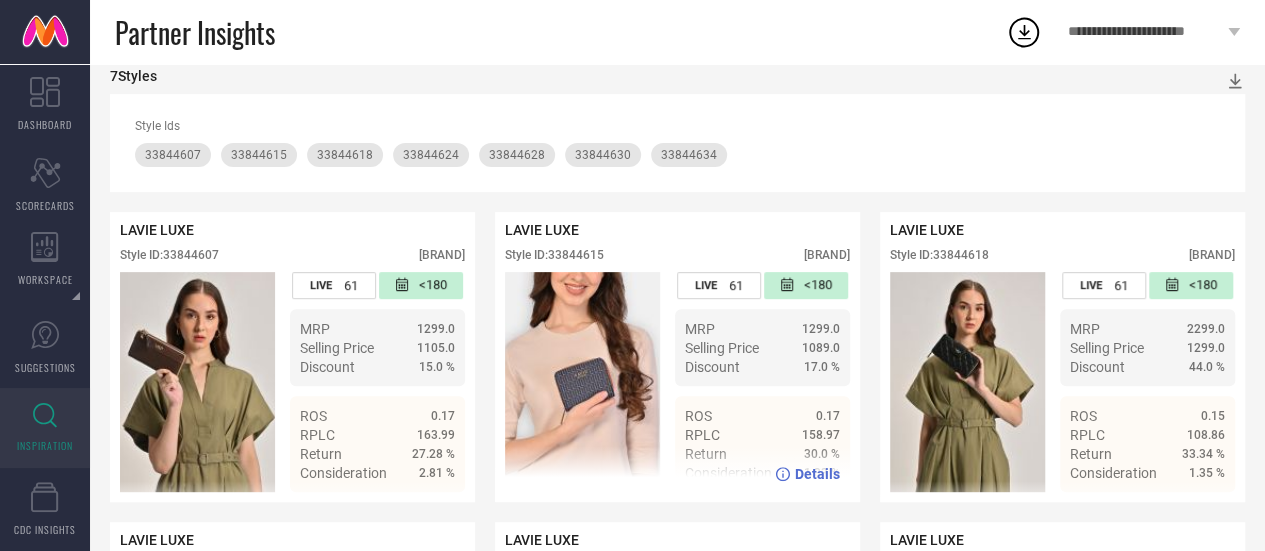 click on "Style ID:  33844615" at bounding box center (554, 255) 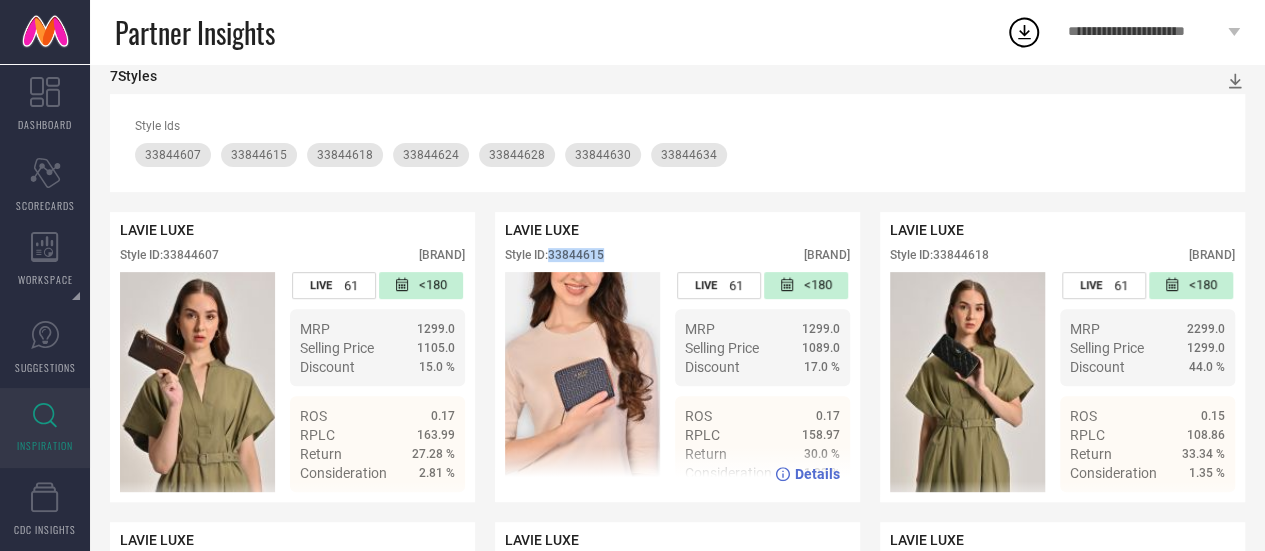click on "Style ID:  33844615" at bounding box center (554, 255) 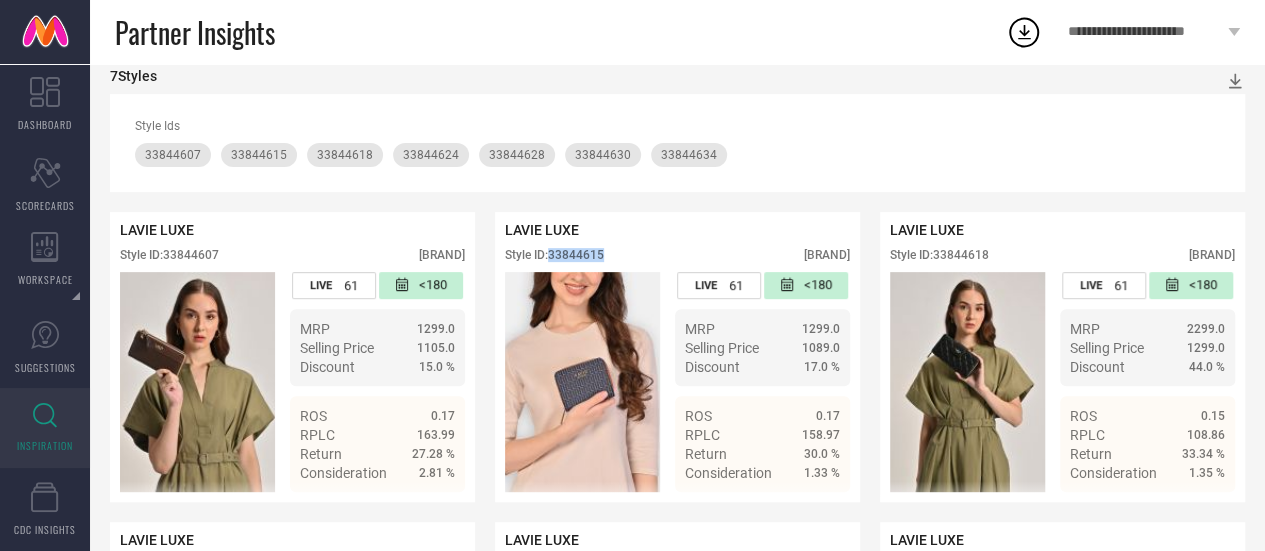 scroll, scrollTop: 0, scrollLeft: 0, axis: both 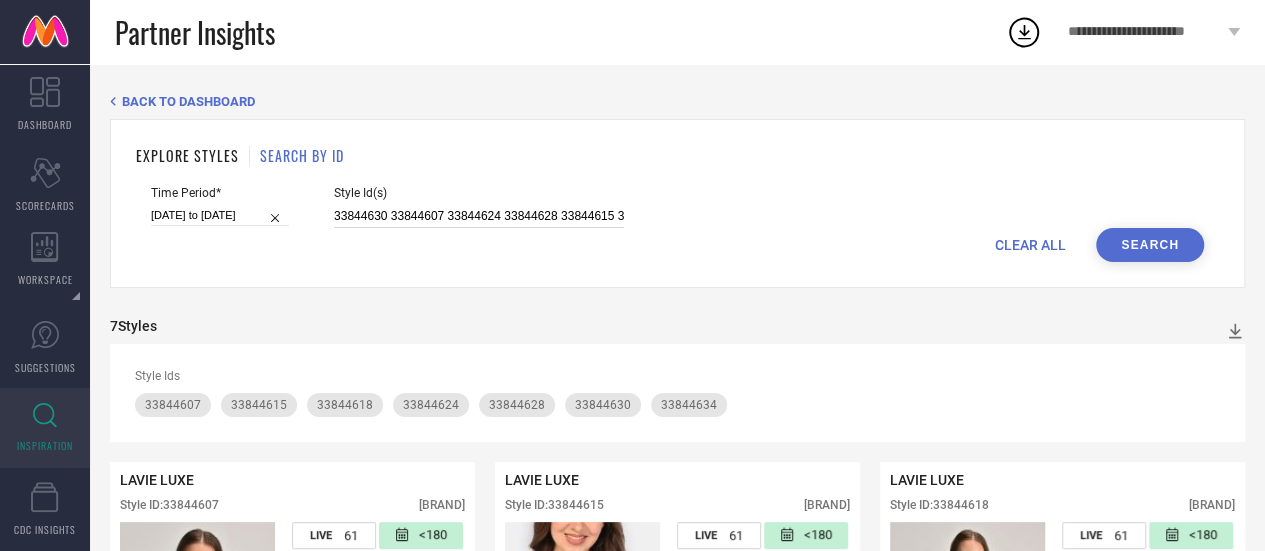 click on "33844630 33844607 33844624 33844628 33844615 33844634 33844618" at bounding box center (479, 216) 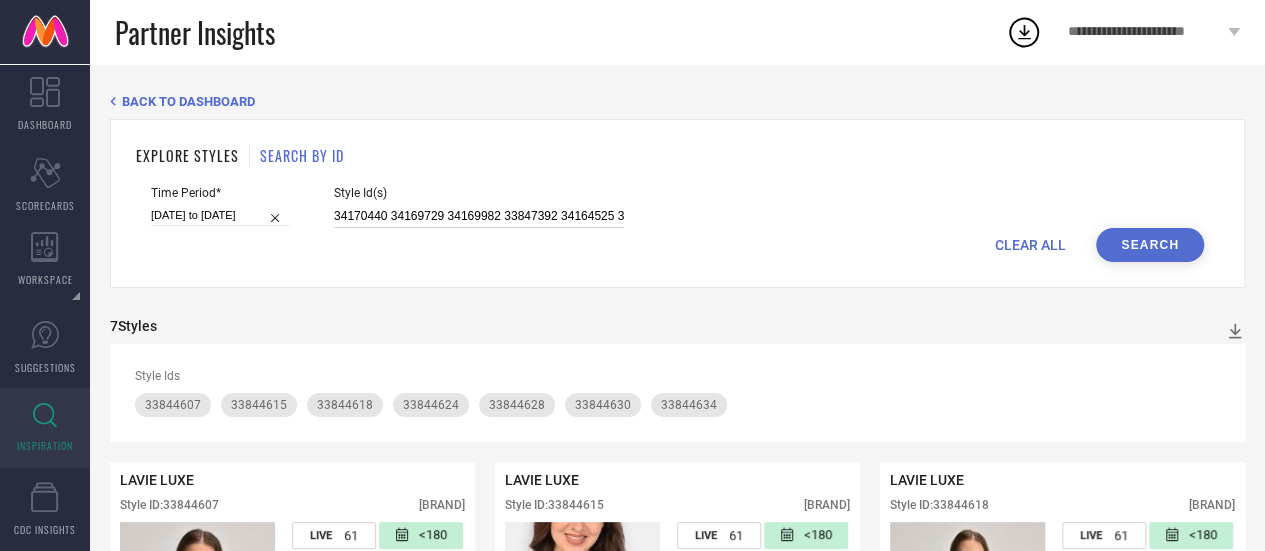 scroll, scrollTop: 0, scrollLeft: 670, axis: horizontal 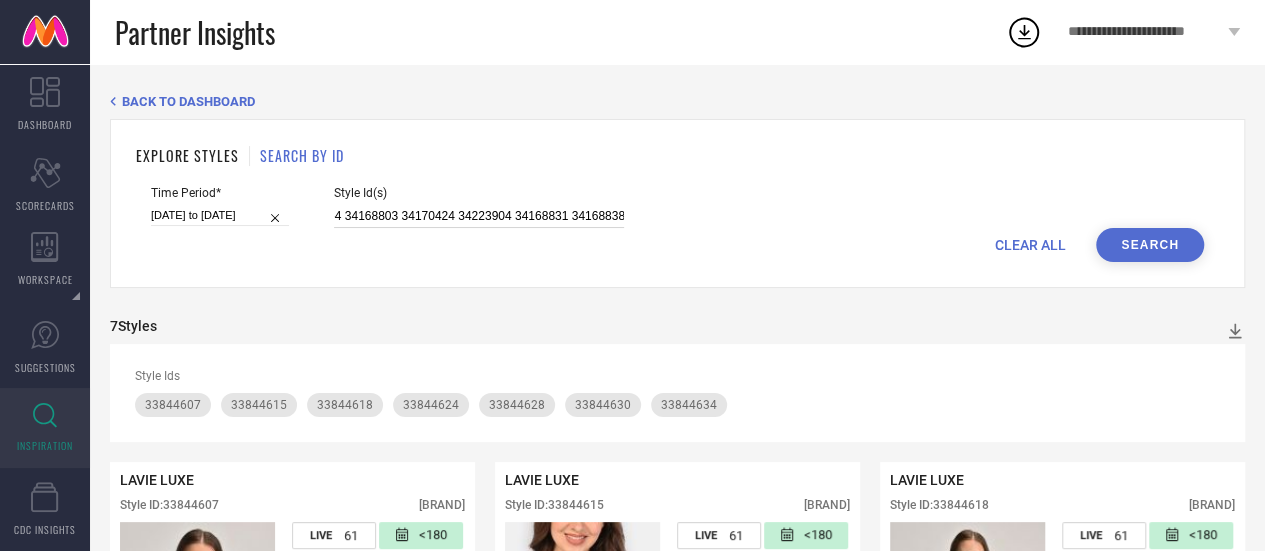 type on "34170440 34169729 34169982 33847392 34164525 34164521 34170446 34169719 34169715 34168647 34169733 34167354 34168803 34170424 34223904 34168831 34168838" 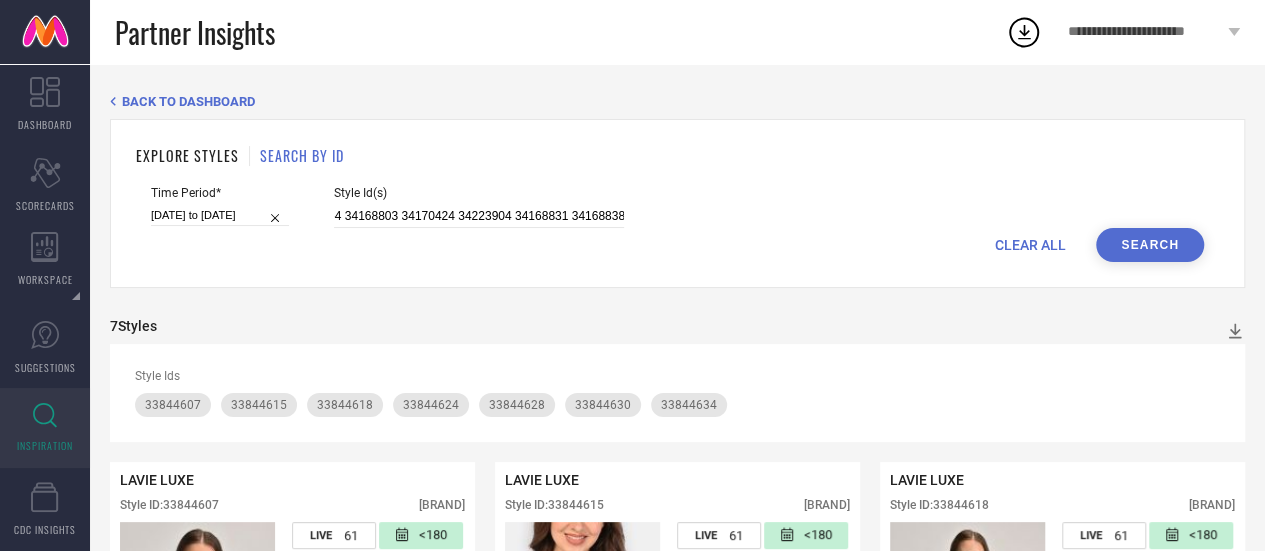 scroll, scrollTop: 0, scrollLeft: 0, axis: both 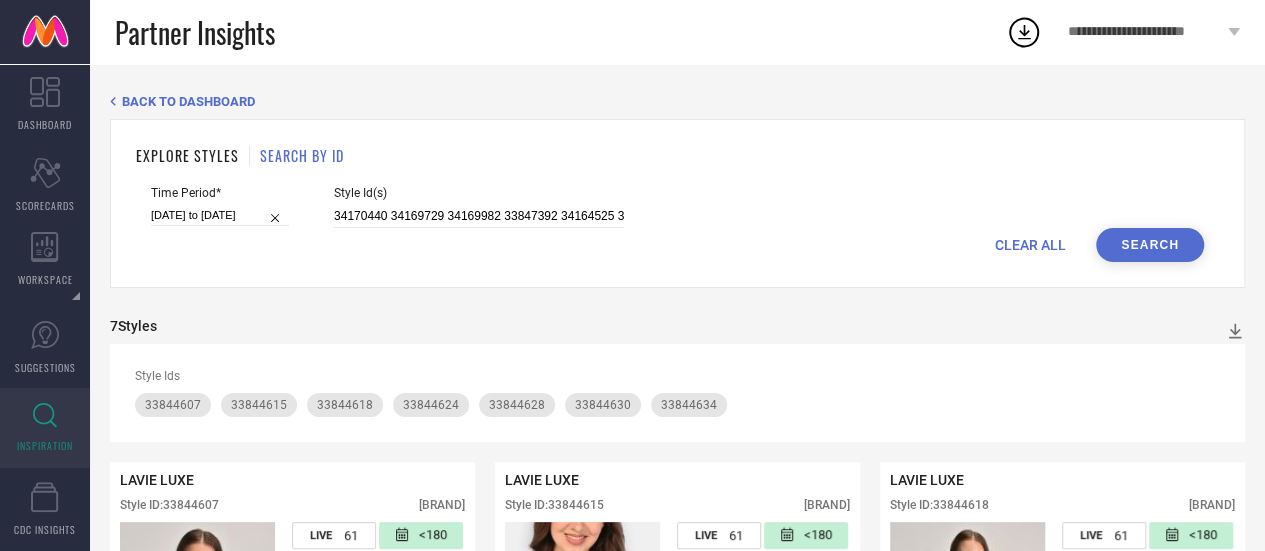click on "Search" at bounding box center (1150, 245) 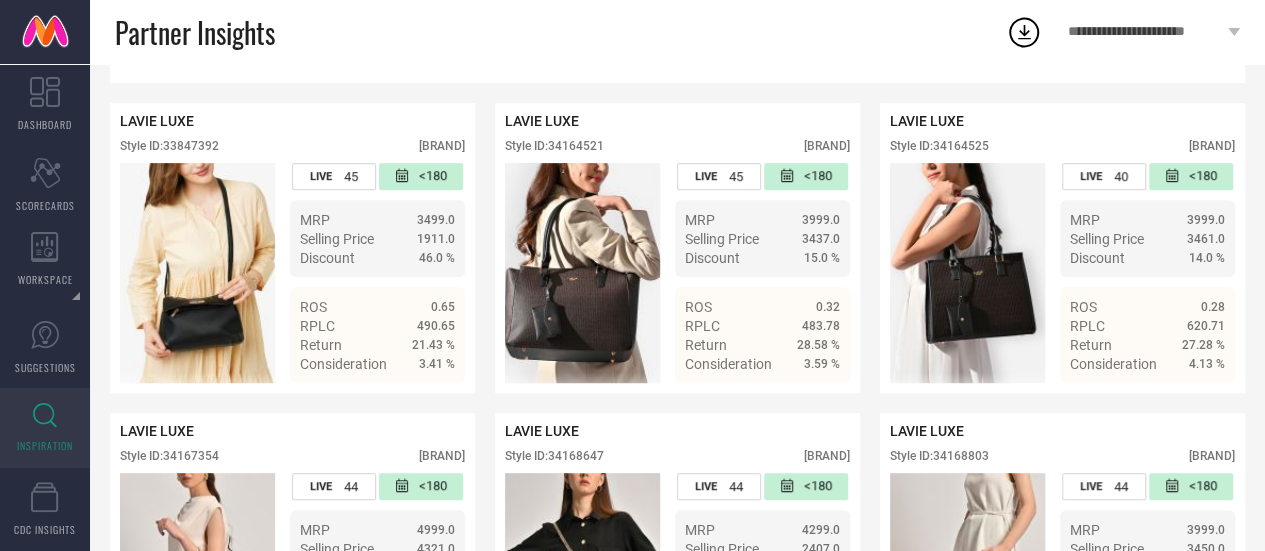 scroll, scrollTop: 384, scrollLeft: 0, axis: vertical 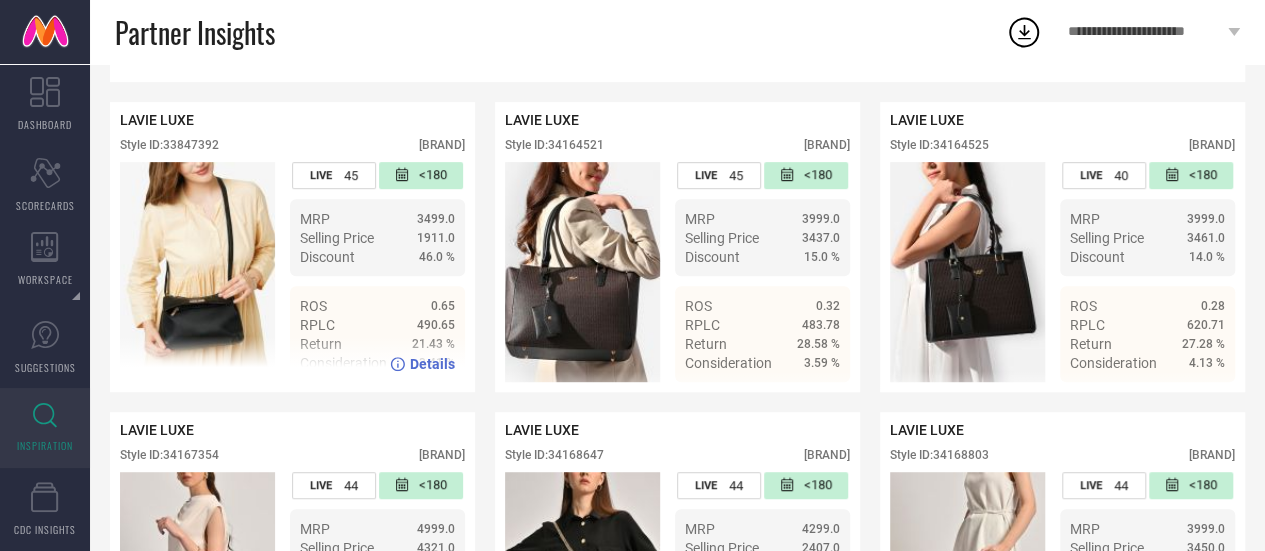 click on "Style ID:  33847392" at bounding box center (169, 145) 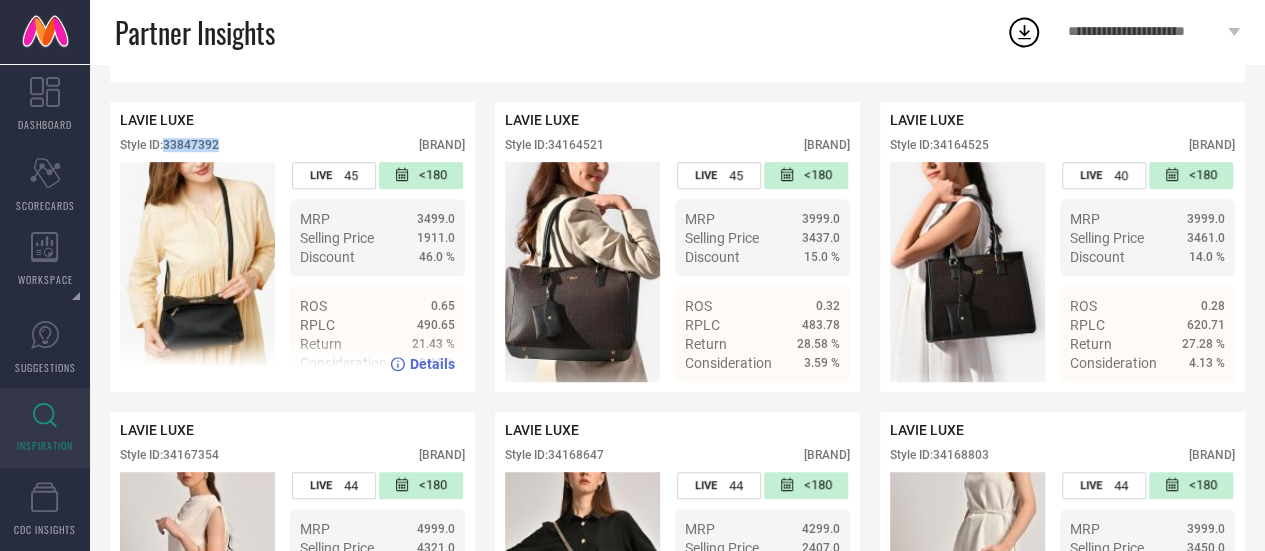 click on "Style ID:  33847392" at bounding box center [169, 145] 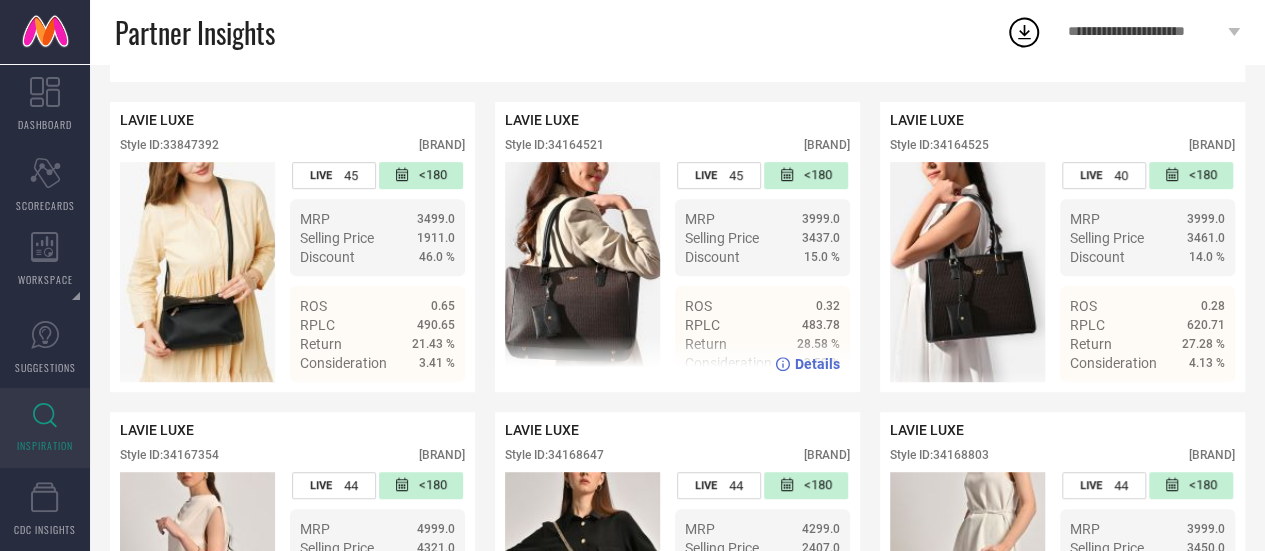 click on "Style ID:  34164521" at bounding box center (554, 145) 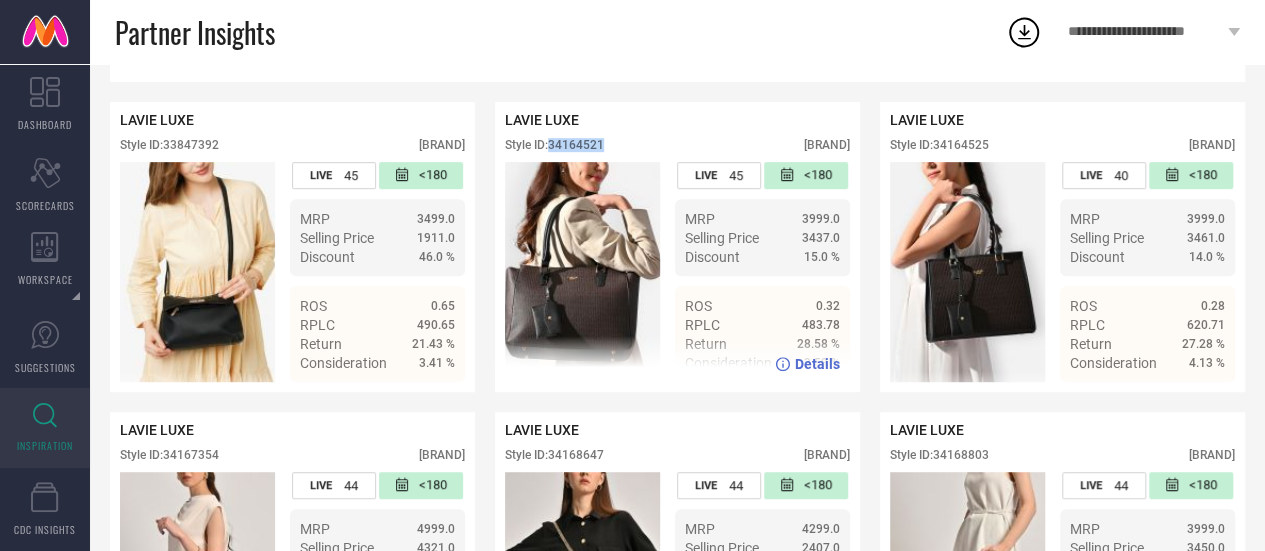 click on "Style ID:  34164521" at bounding box center (554, 145) 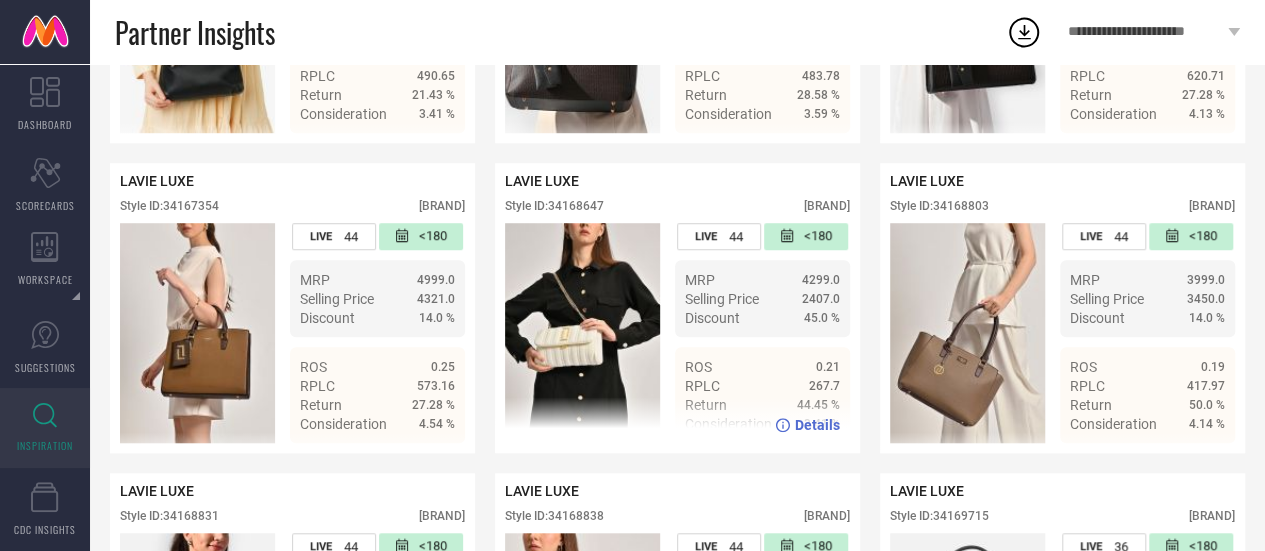 scroll, scrollTop: 634, scrollLeft: 0, axis: vertical 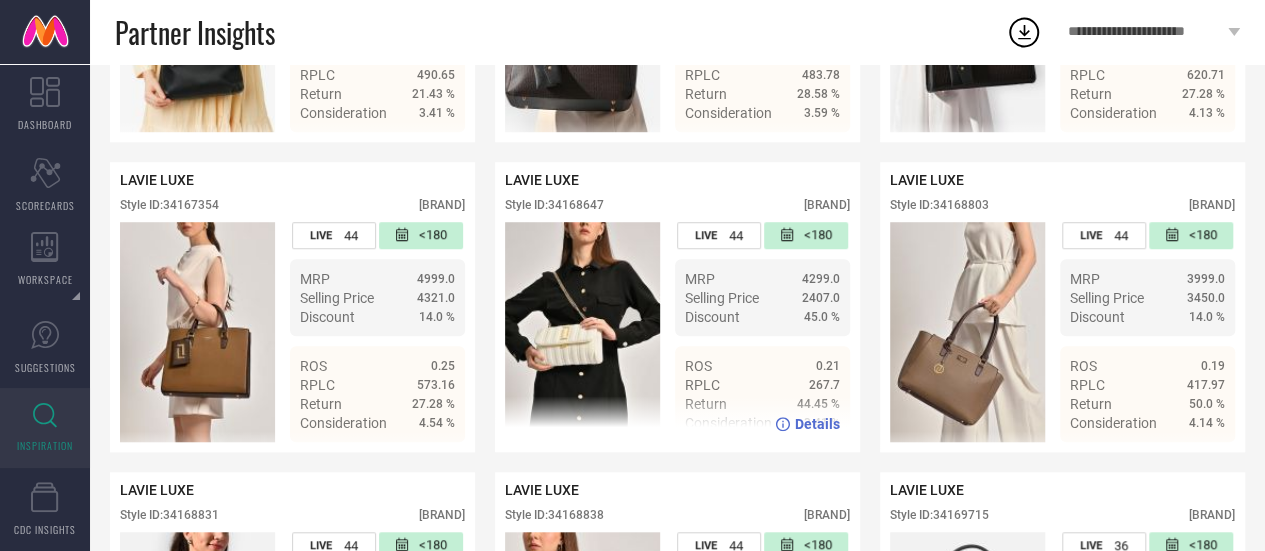 click on "Style ID:  34168647" at bounding box center (554, 205) 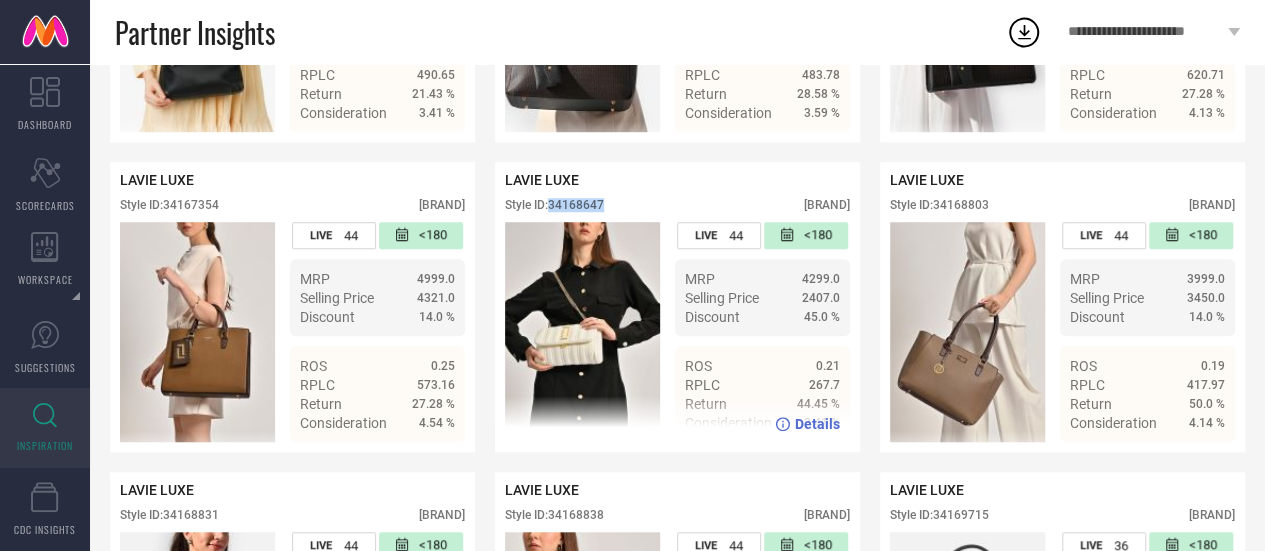 click on "Style ID:  34168647" at bounding box center [554, 205] 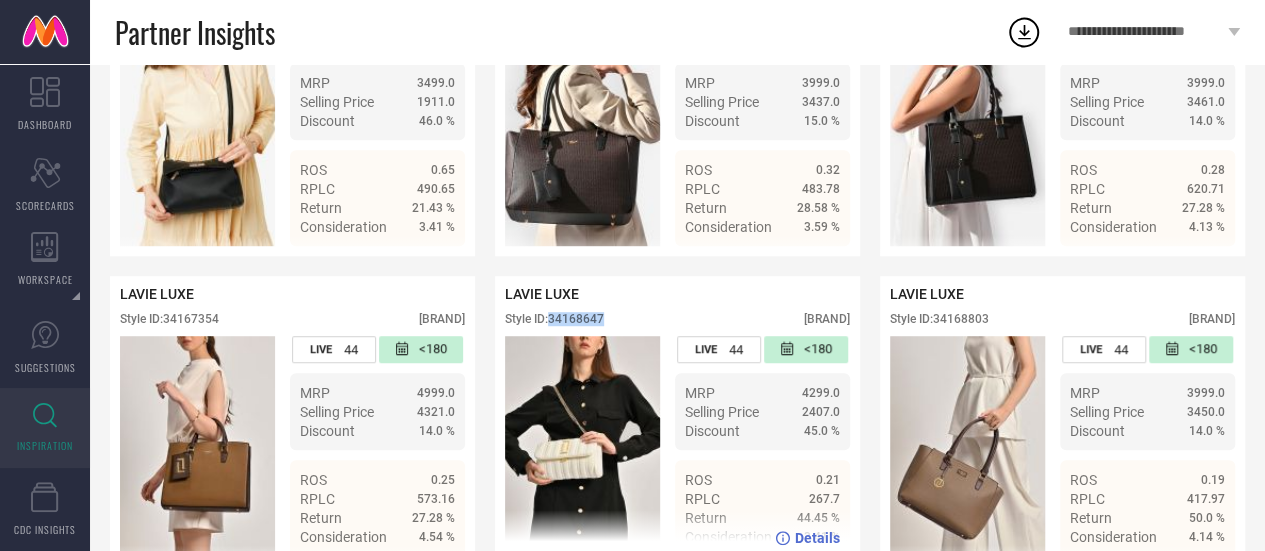 scroll, scrollTop: 519, scrollLeft: 0, axis: vertical 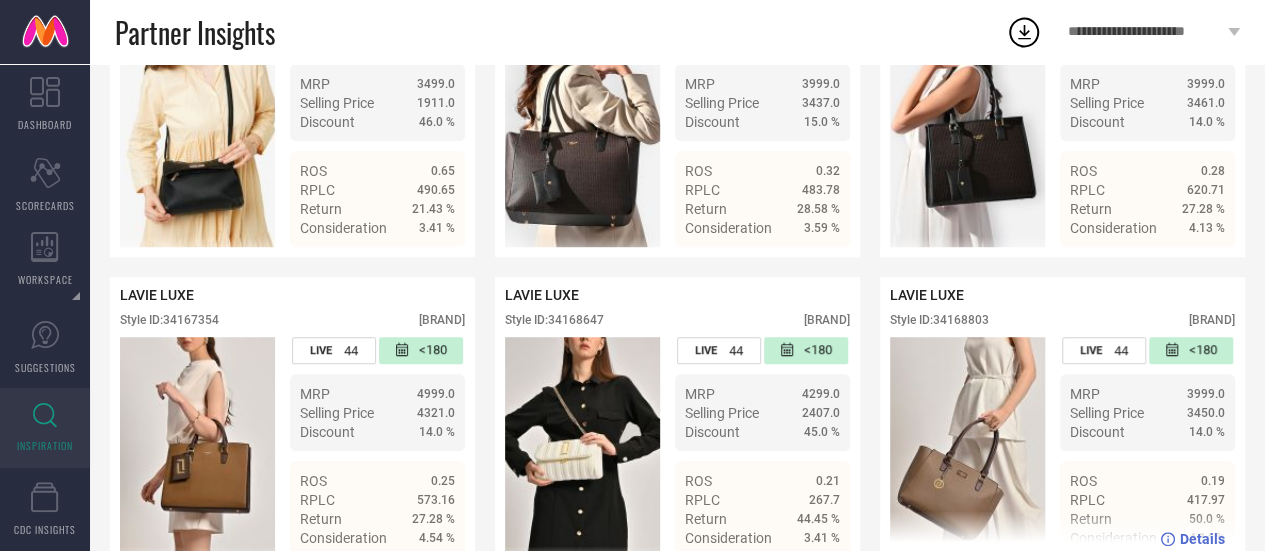 click on "LAVIE LUXE Style ID:  34168803 myntra" at bounding box center (1062, 312) 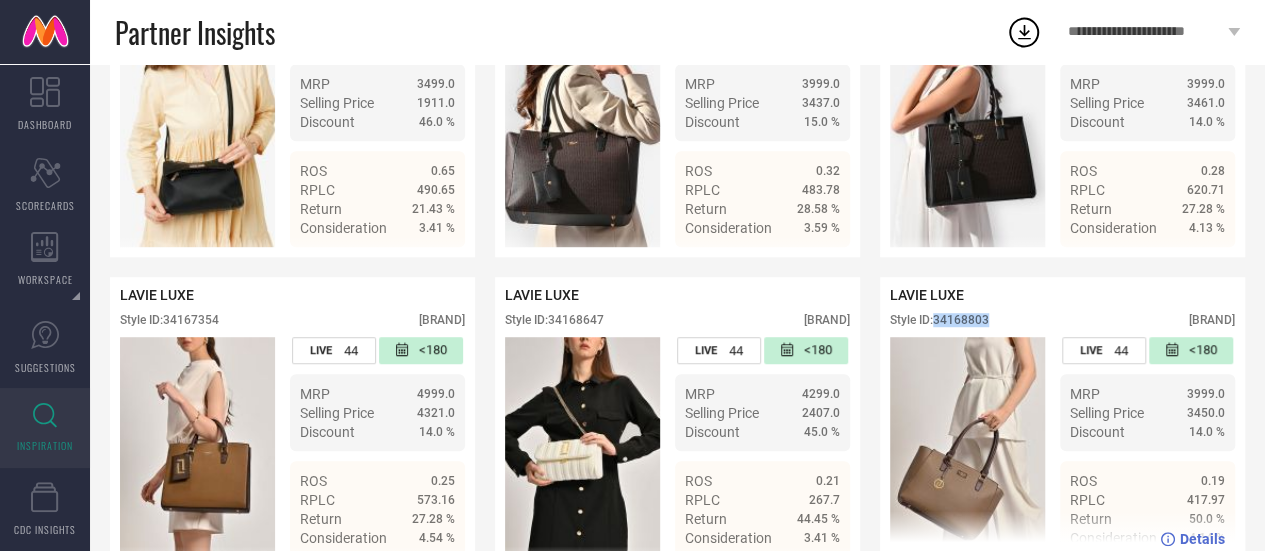 click on "LAVIE LUXE Style ID:  34168803 myntra" at bounding box center [1062, 312] 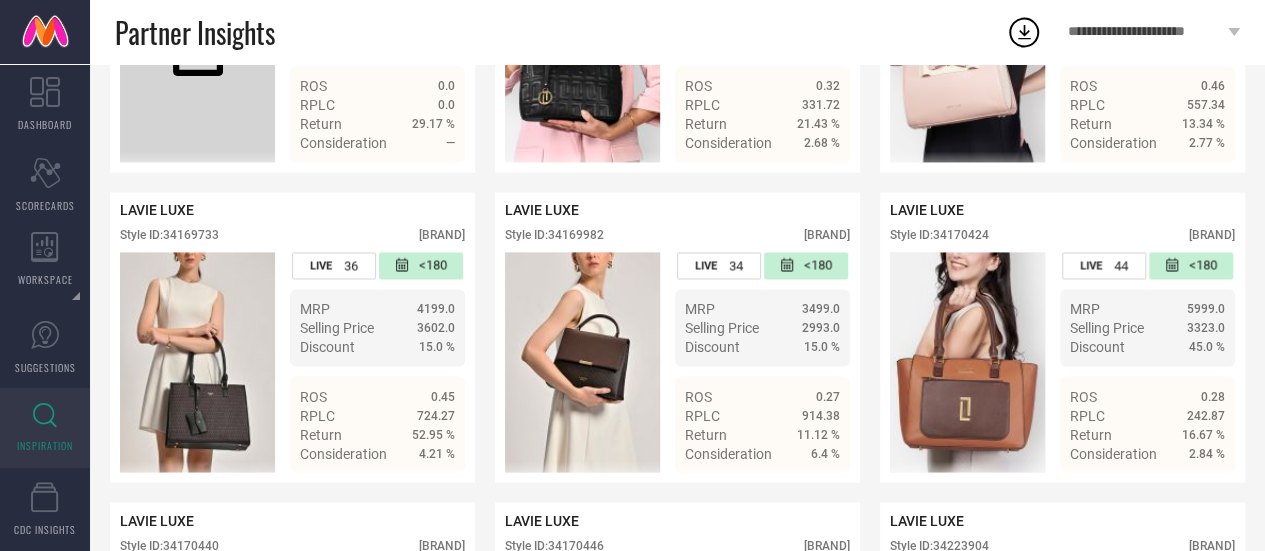 scroll, scrollTop: 1535, scrollLeft: 0, axis: vertical 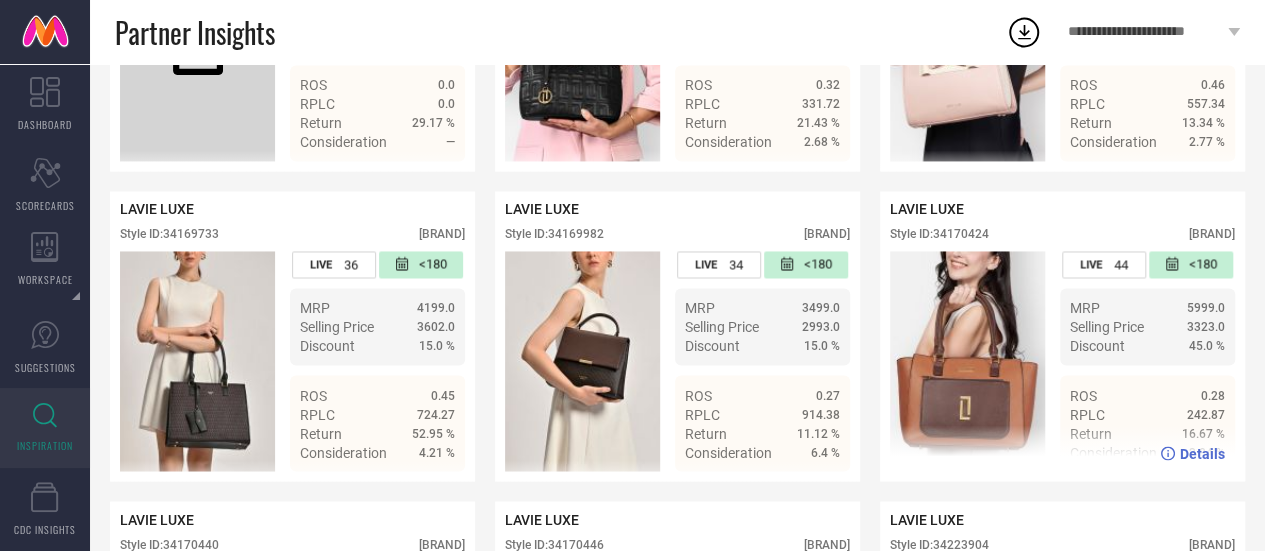 click on "Style ID:  34170424" at bounding box center (939, 234) 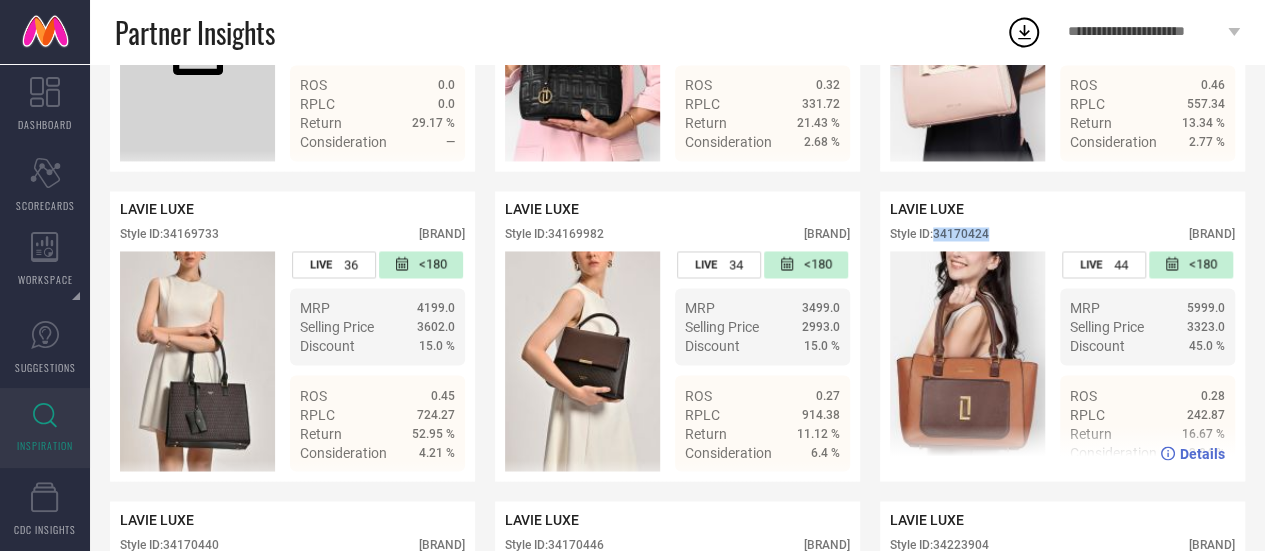 click on "Style ID:  34170424" at bounding box center (939, 234) 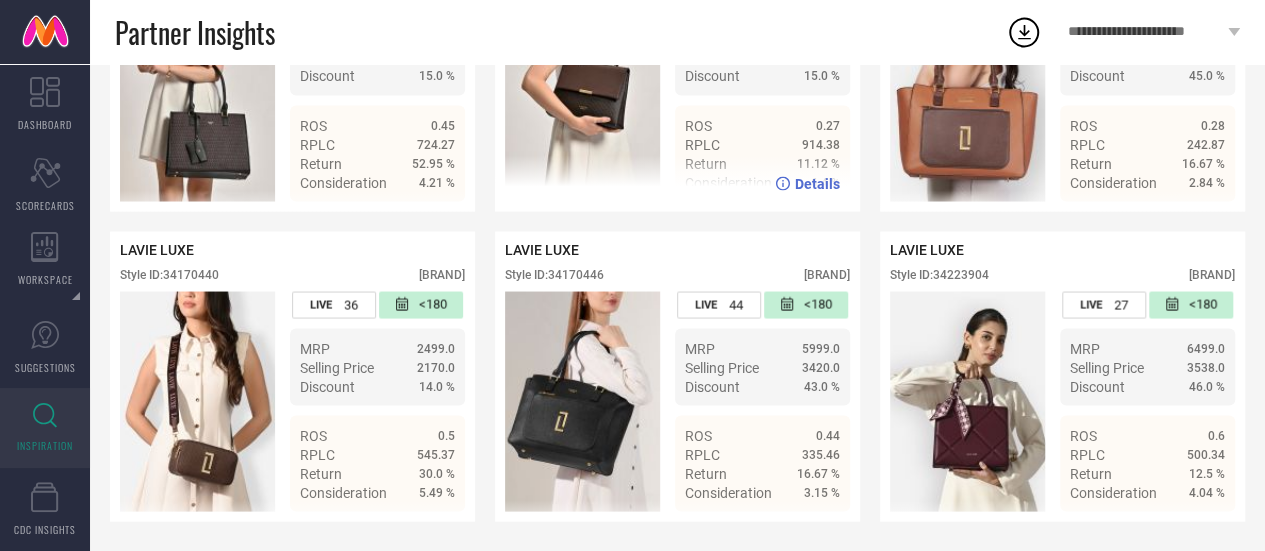 scroll, scrollTop: 1832, scrollLeft: 0, axis: vertical 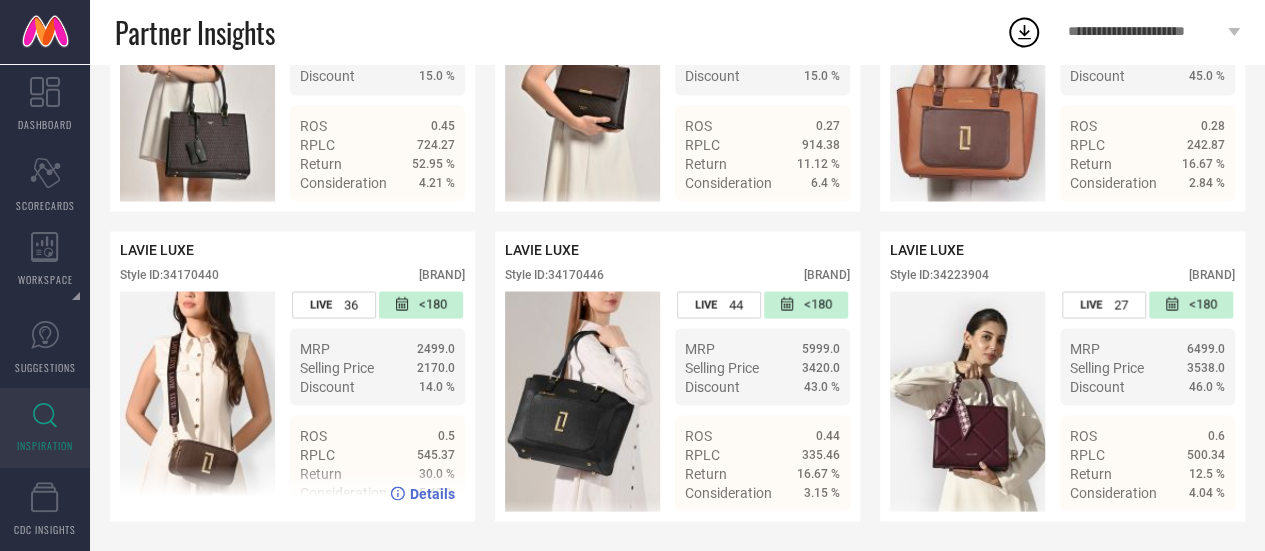 click on "Style ID:  34170440" at bounding box center (169, 274) 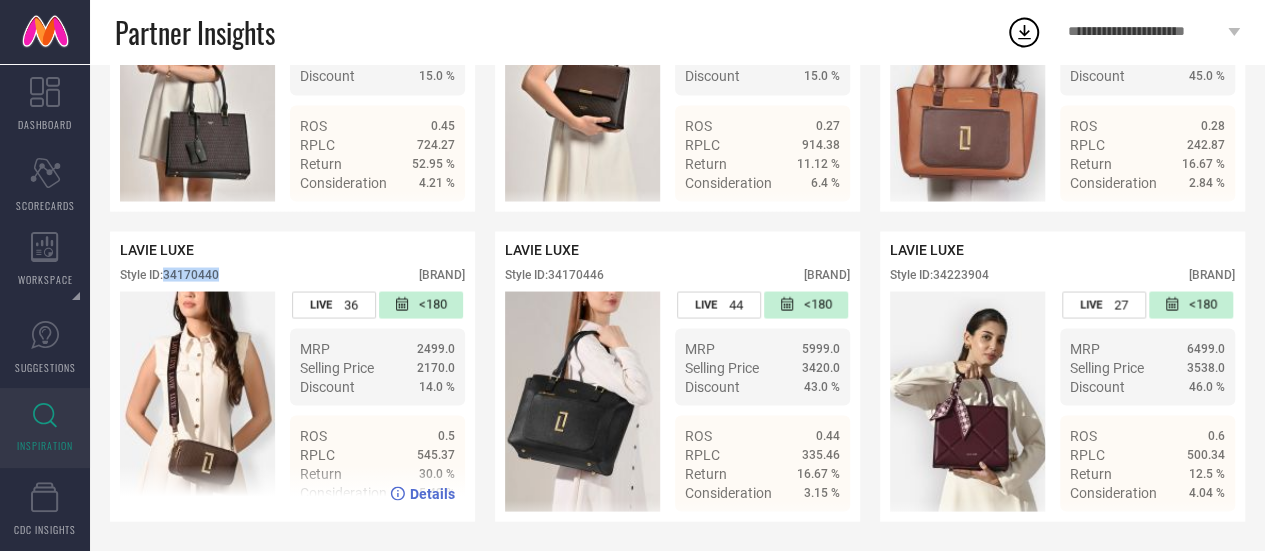 click on "Style ID:  34170440" at bounding box center [169, 274] 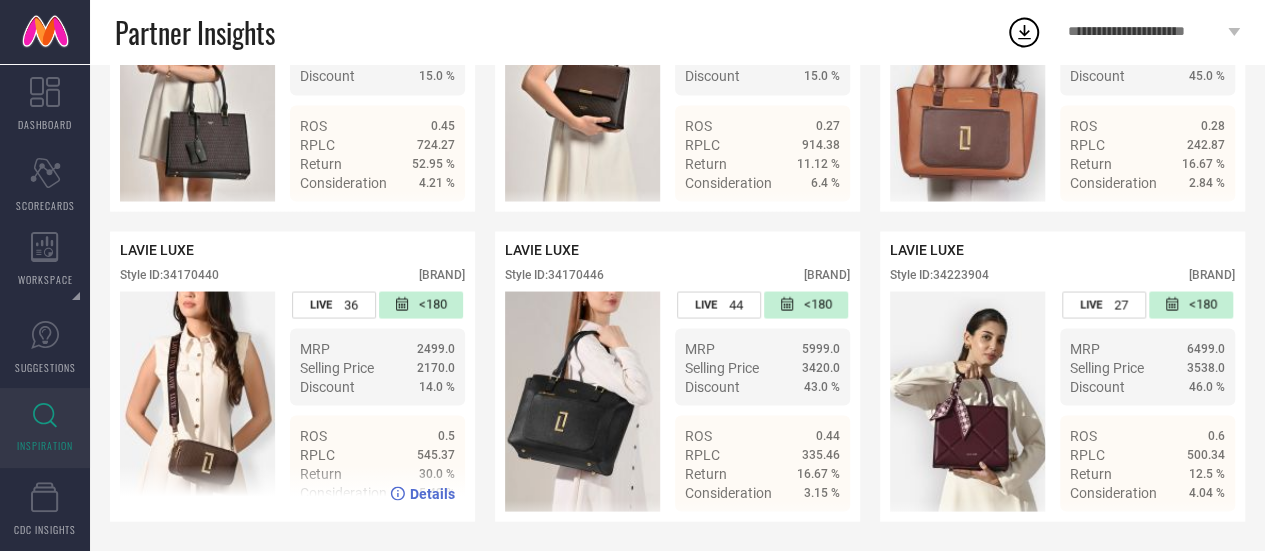 click on "Style ID:  34170440" at bounding box center [169, 274] 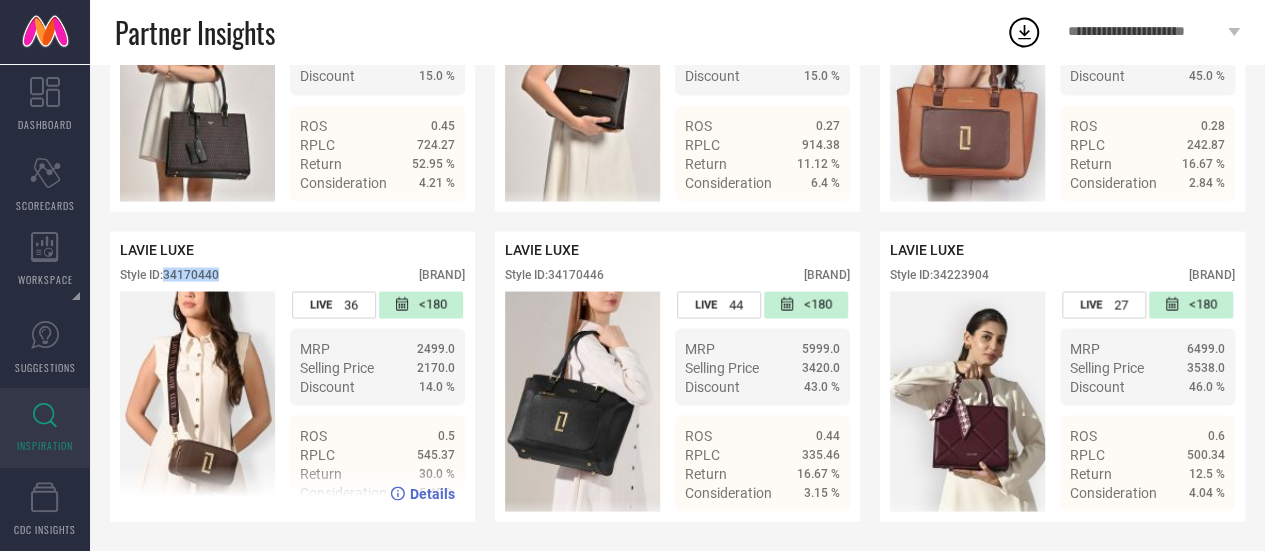 click on "Style ID:  34170440" at bounding box center (169, 274) 